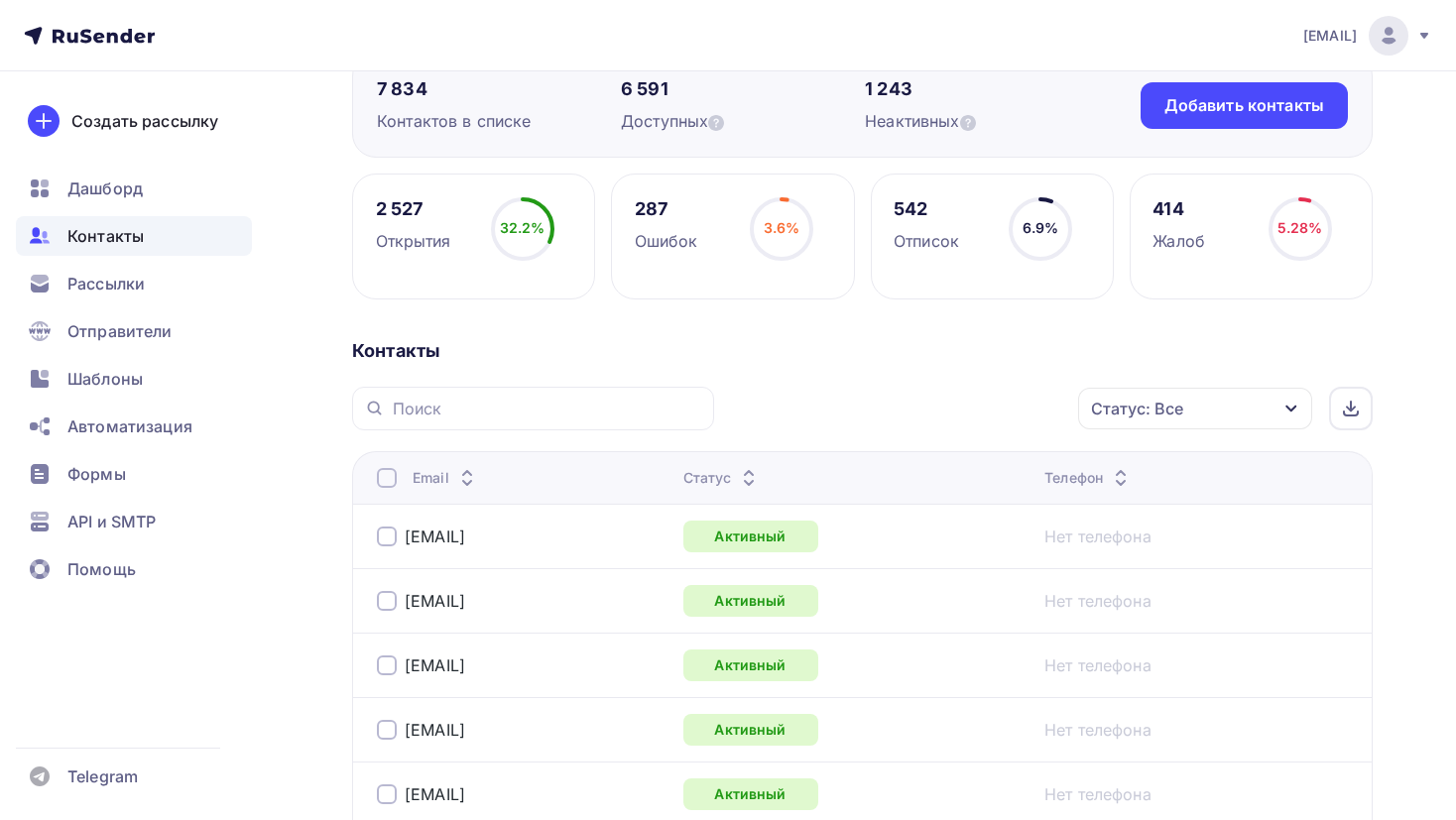scroll, scrollTop: 18, scrollLeft: 0, axis: vertical 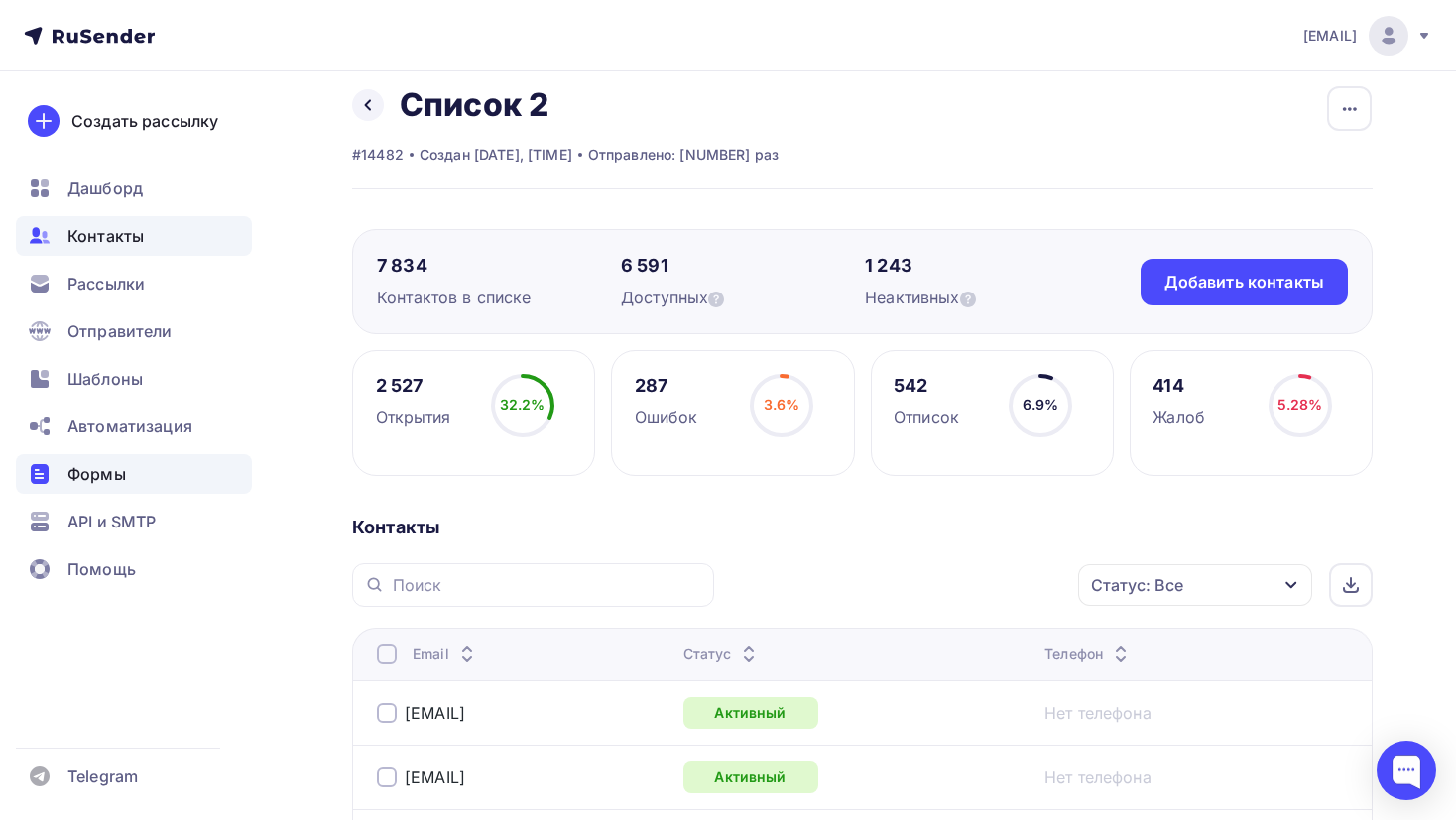 click on "Формы" at bounding box center [96, 474] 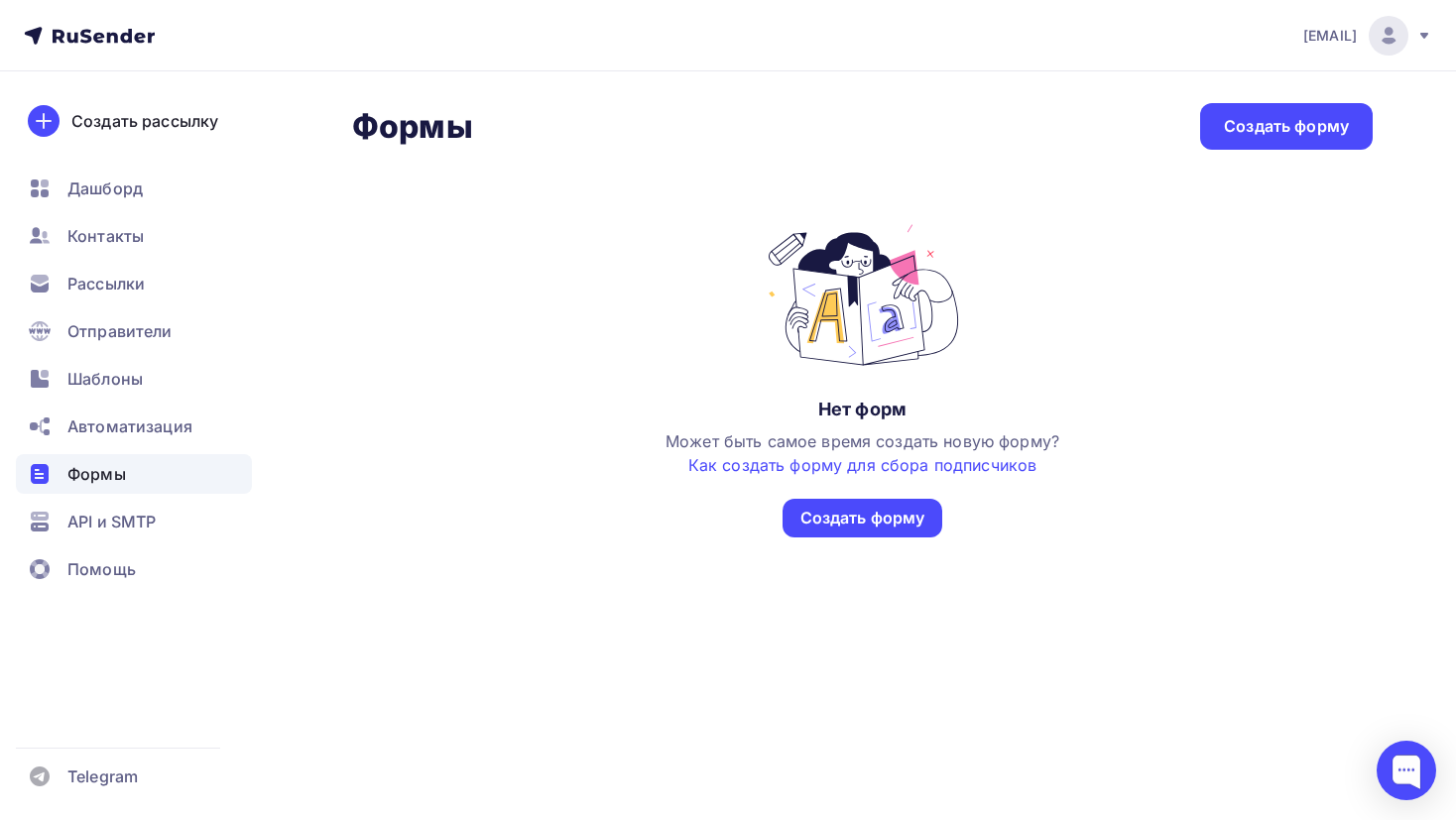 scroll, scrollTop: 0, scrollLeft: 0, axis: both 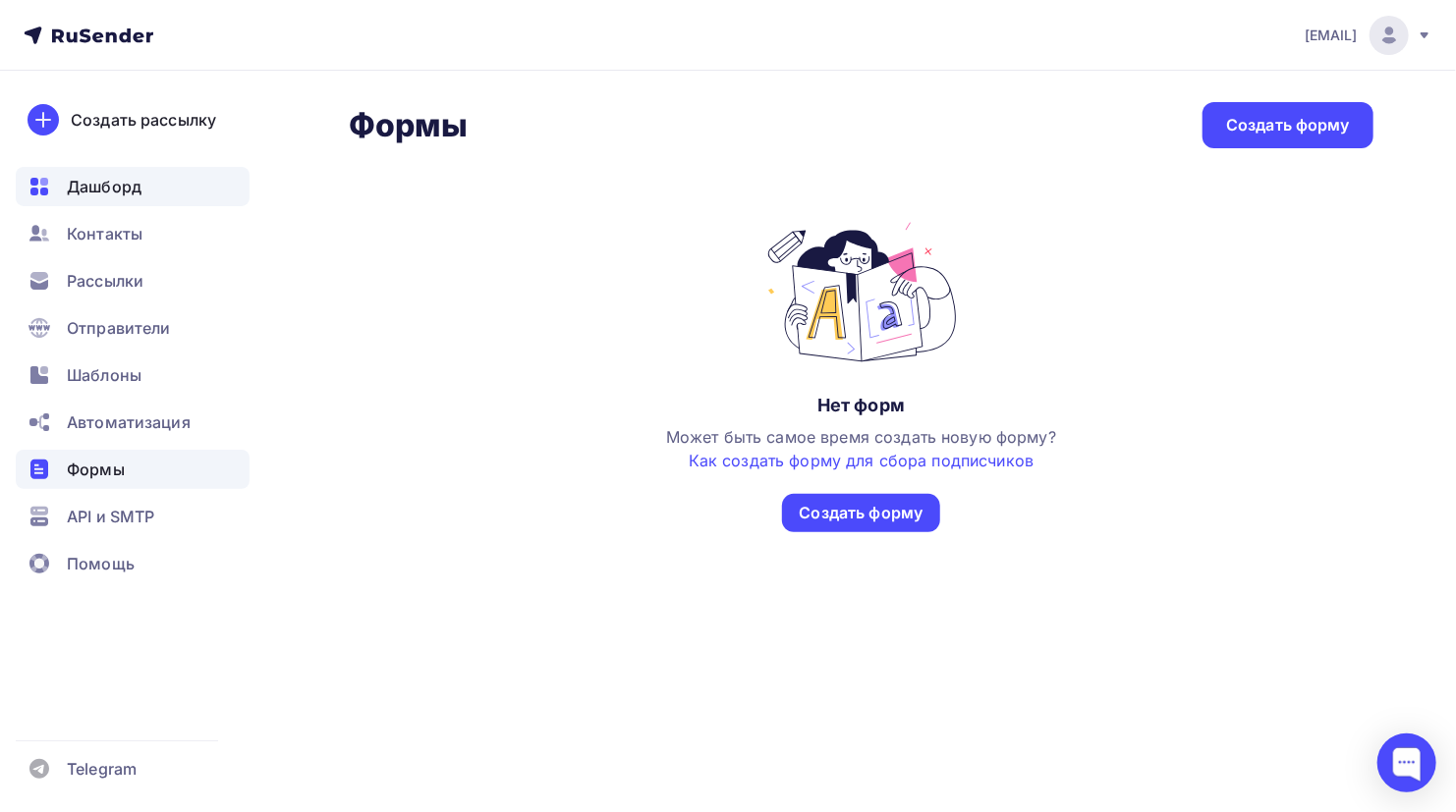 click on "Дашборд" at bounding box center [133, 187] 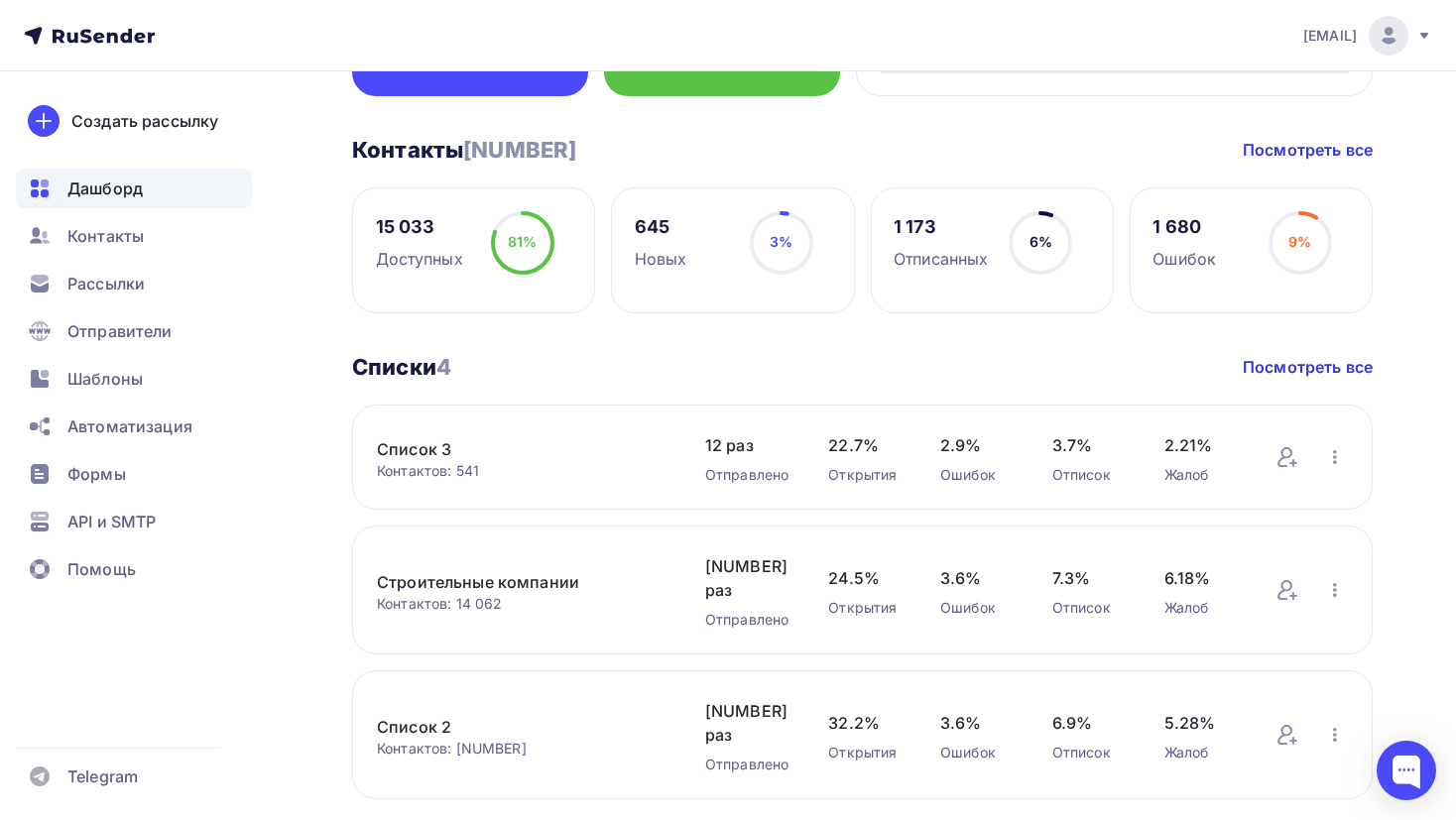 scroll, scrollTop: 313, scrollLeft: 0, axis: vertical 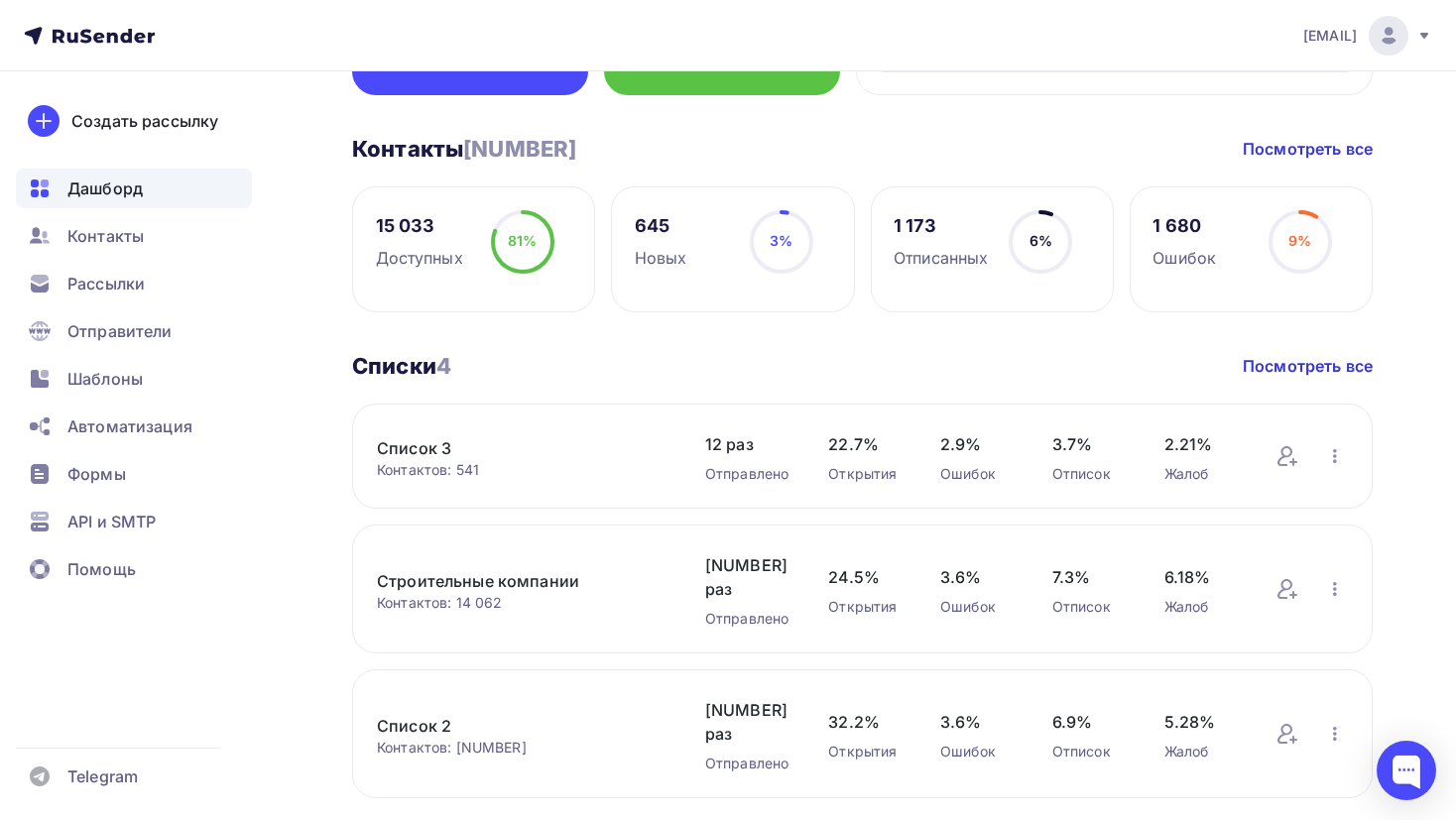 click on "Контакты
[NUMBER]
Контакты
[NUMBER]
Посмотреть все
[NUMBER]
Доступных
81%   81%           [NUMBER]
Новых
3%   3%           [NUMBER]
Отписанных
6%   6%           [NUMBER]
Ошибок
9%   9%" at bounding box center [862, 223] 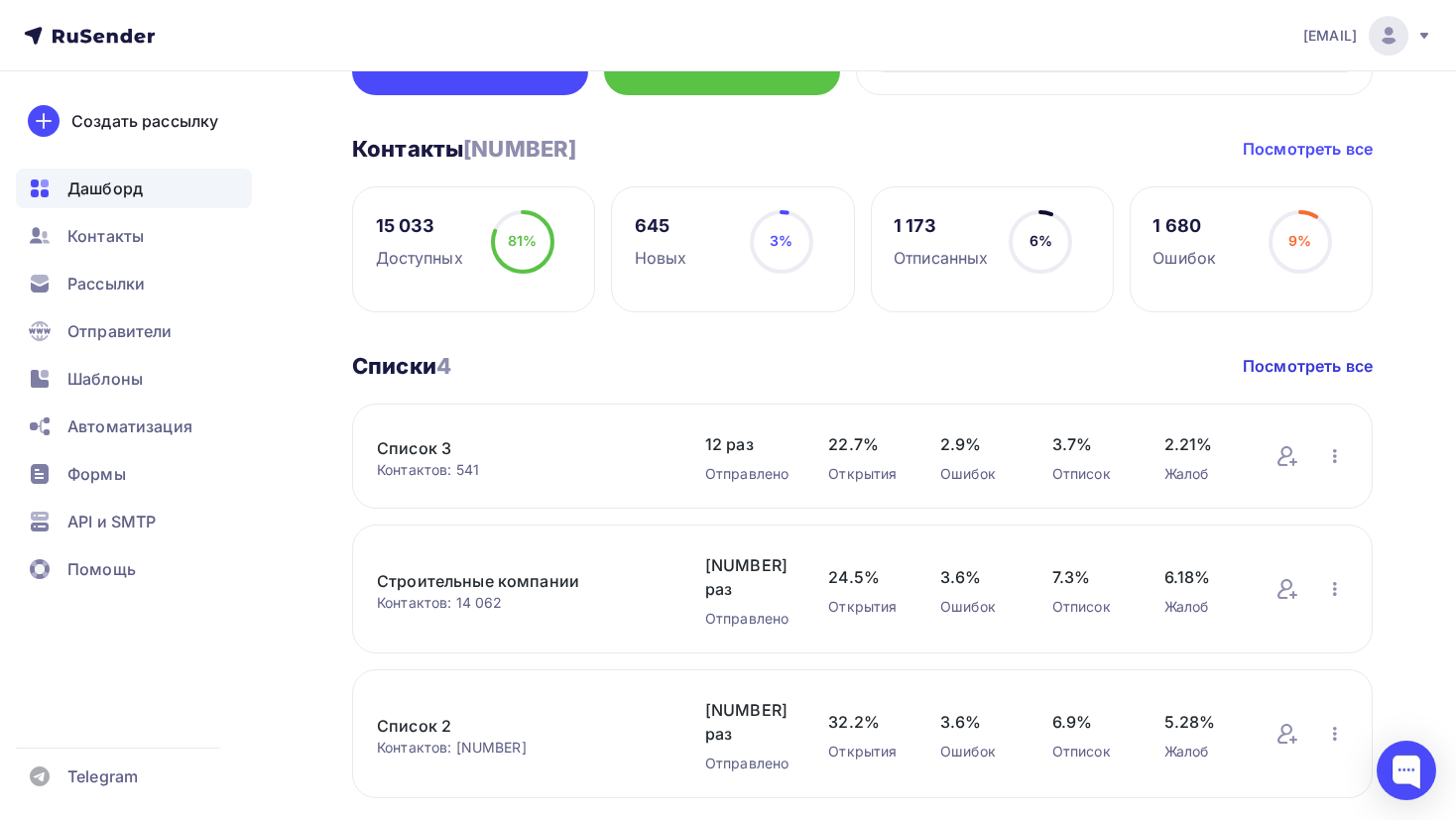click on "Посмотреть все" at bounding box center [1307, 149] 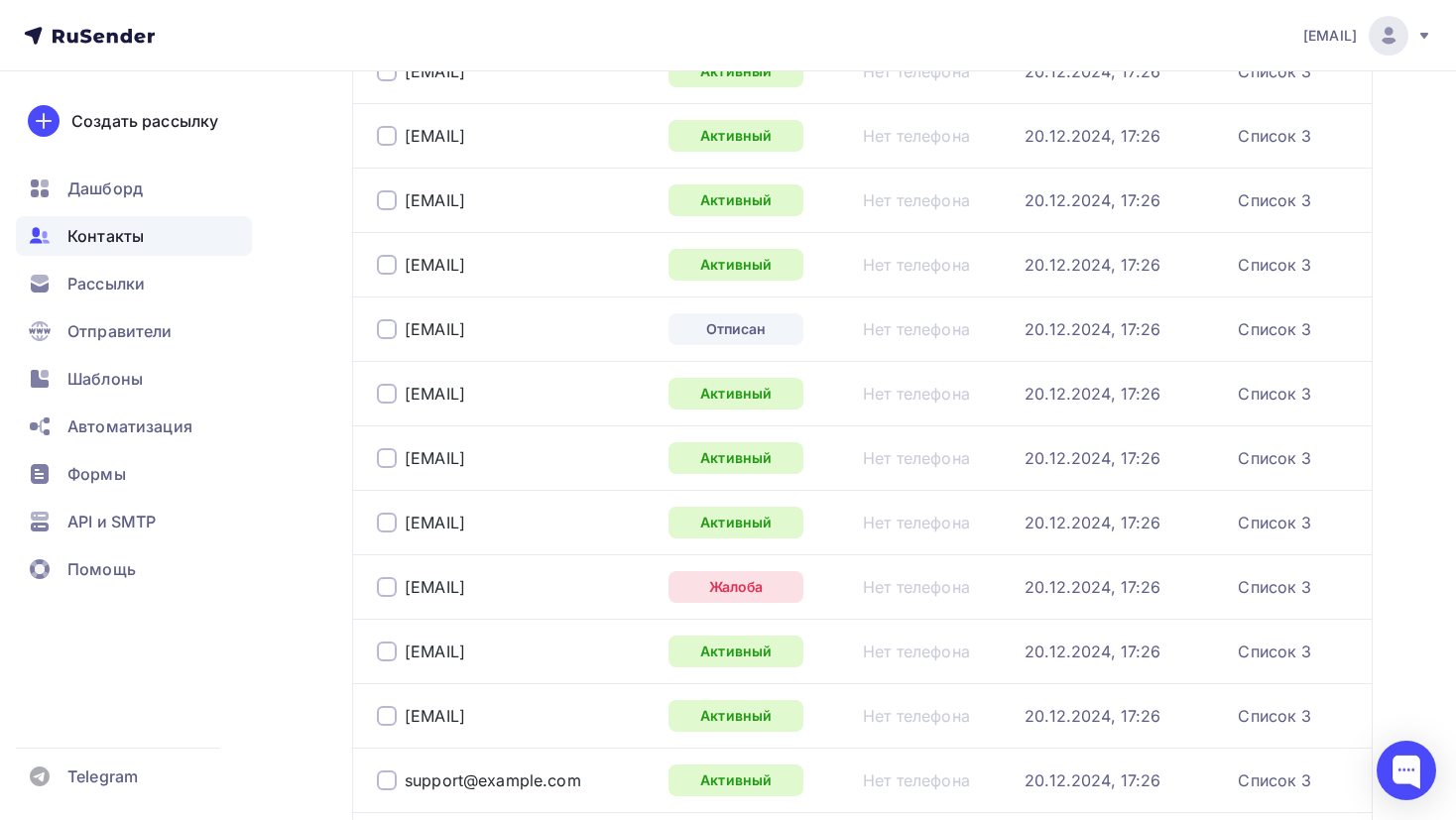 scroll, scrollTop: 0, scrollLeft: 0, axis: both 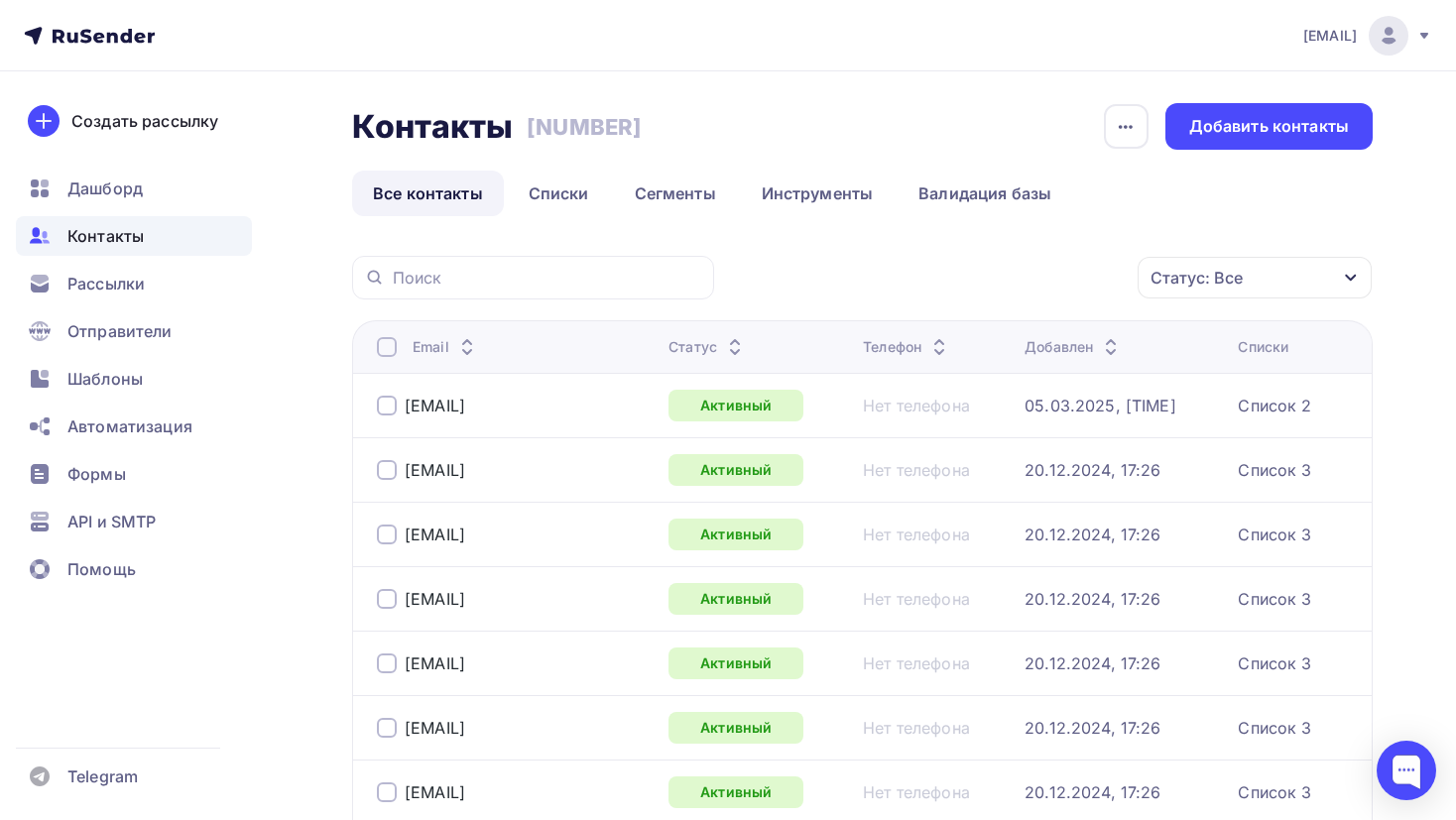 click on "Контакты" at bounding box center [105, 236] 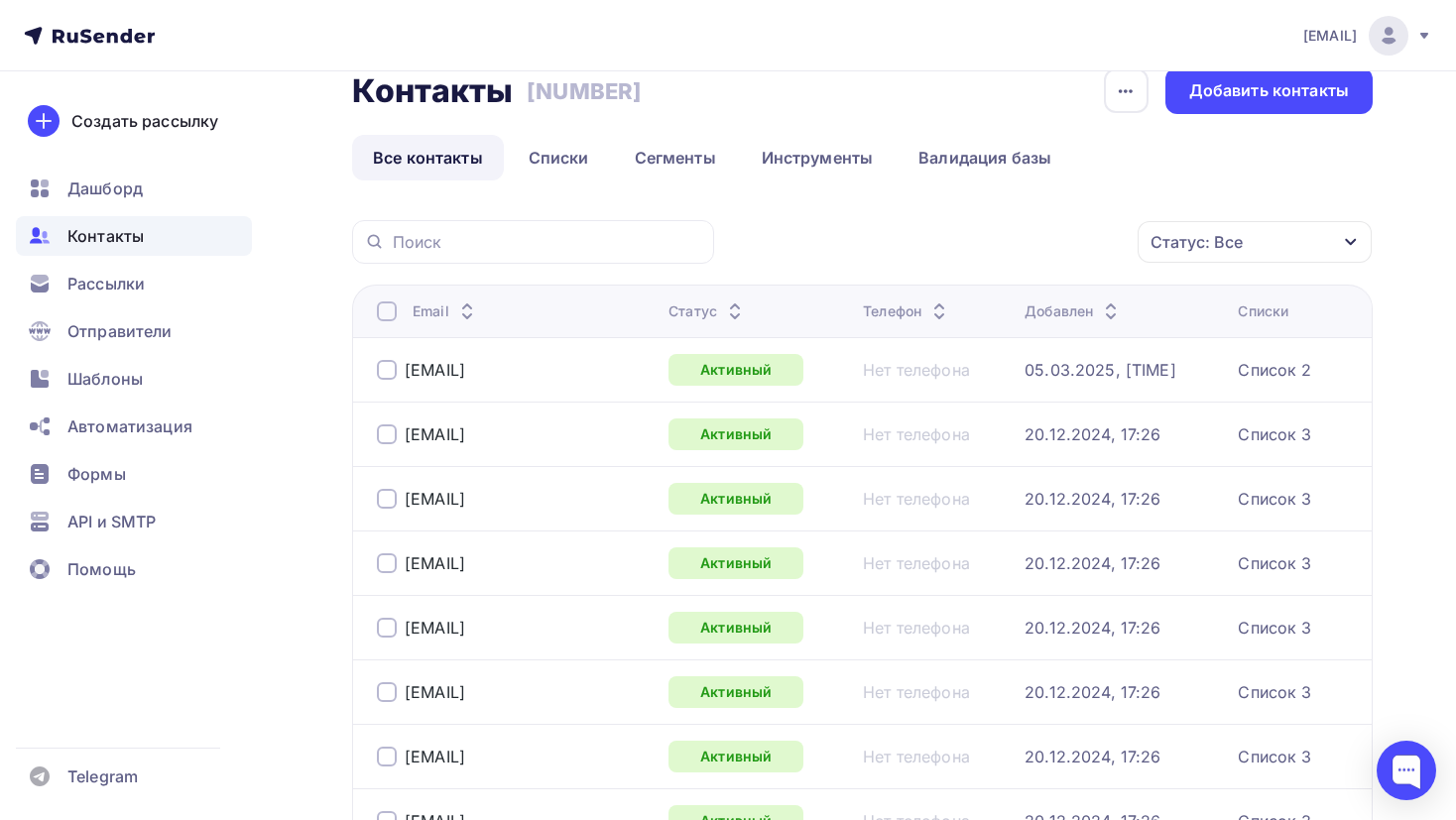 scroll, scrollTop: 38, scrollLeft: 0, axis: vertical 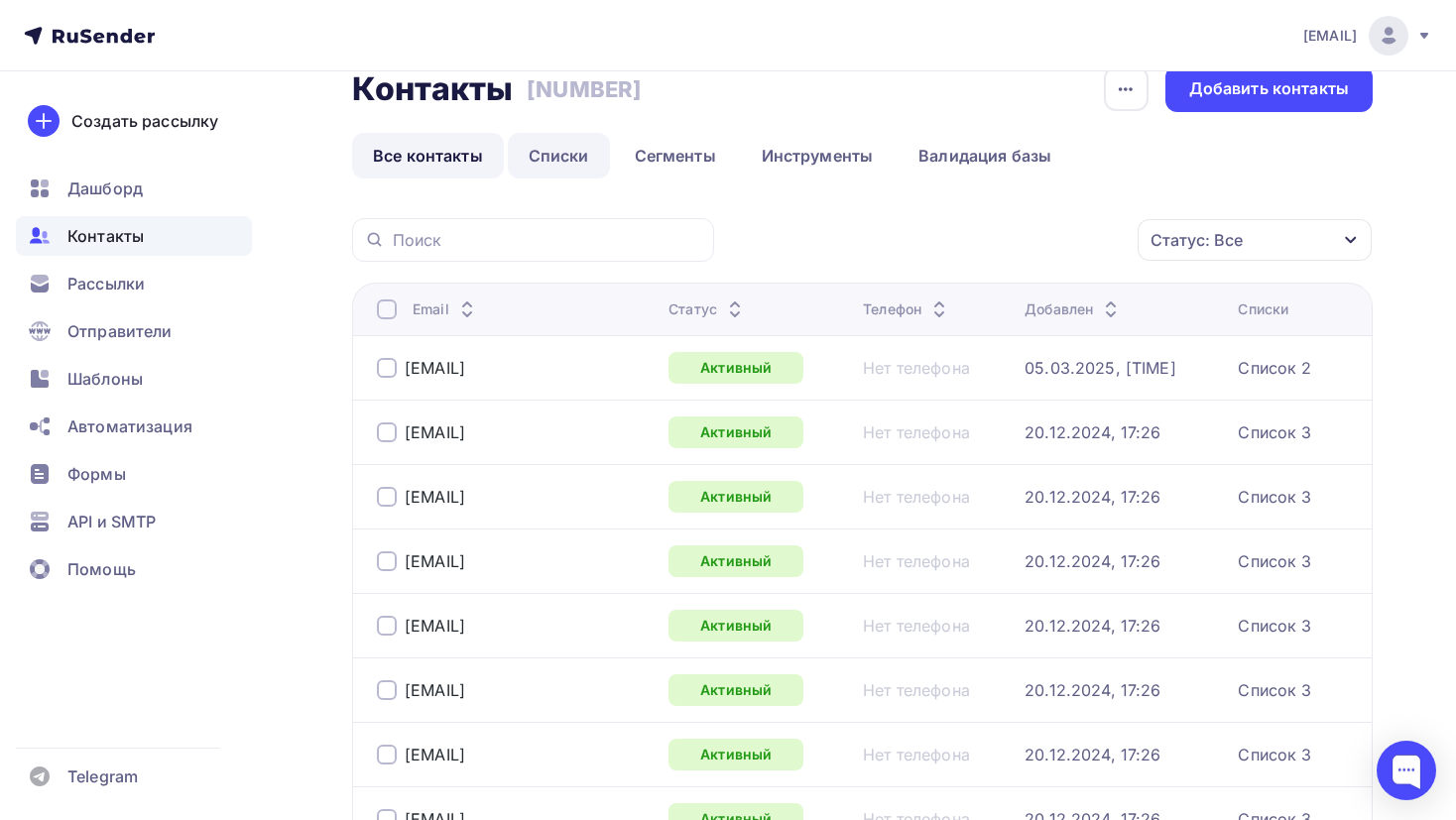 click on "Списки" at bounding box center [558, 156] 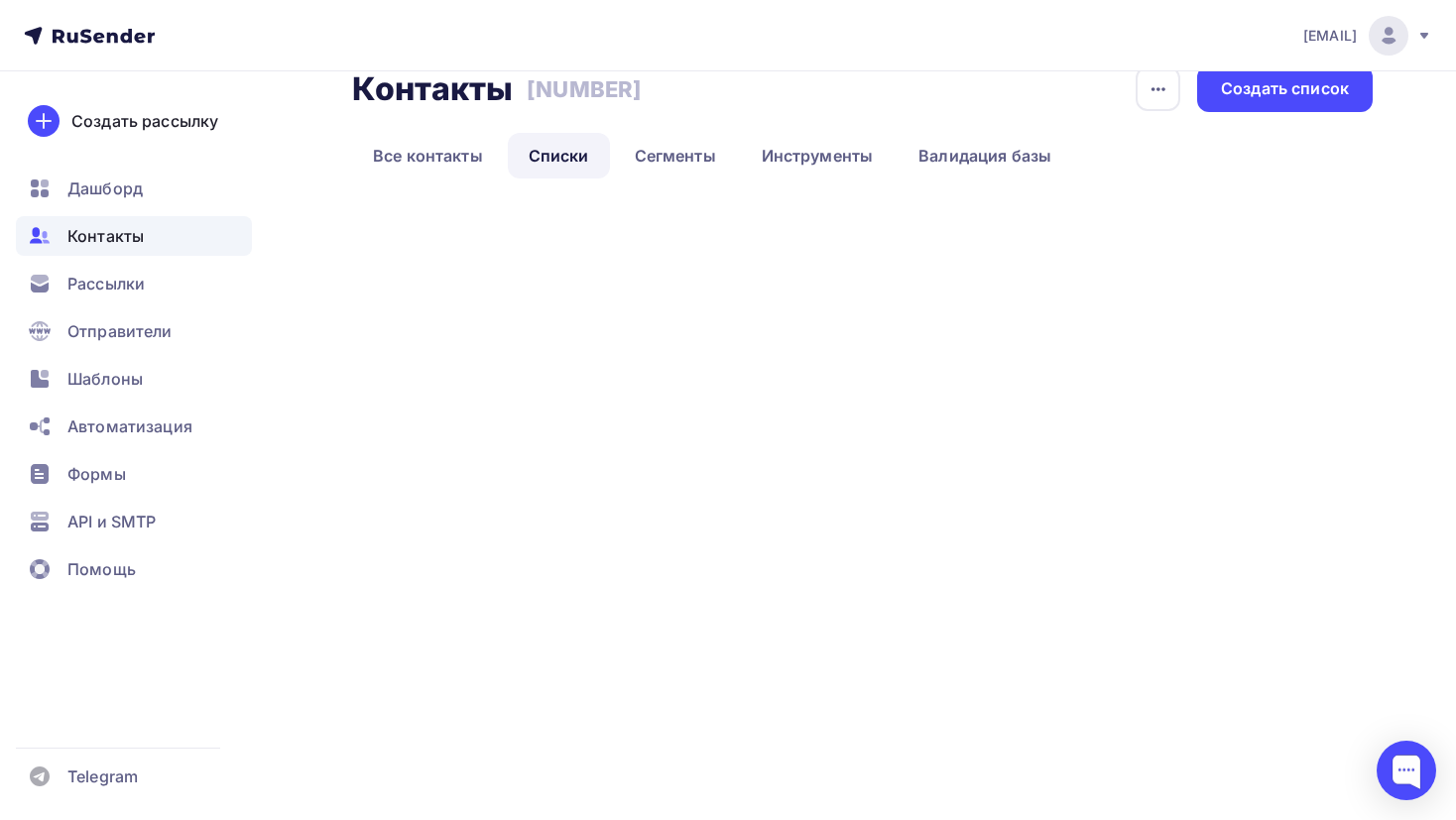 scroll, scrollTop: 0, scrollLeft: 0, axis: both 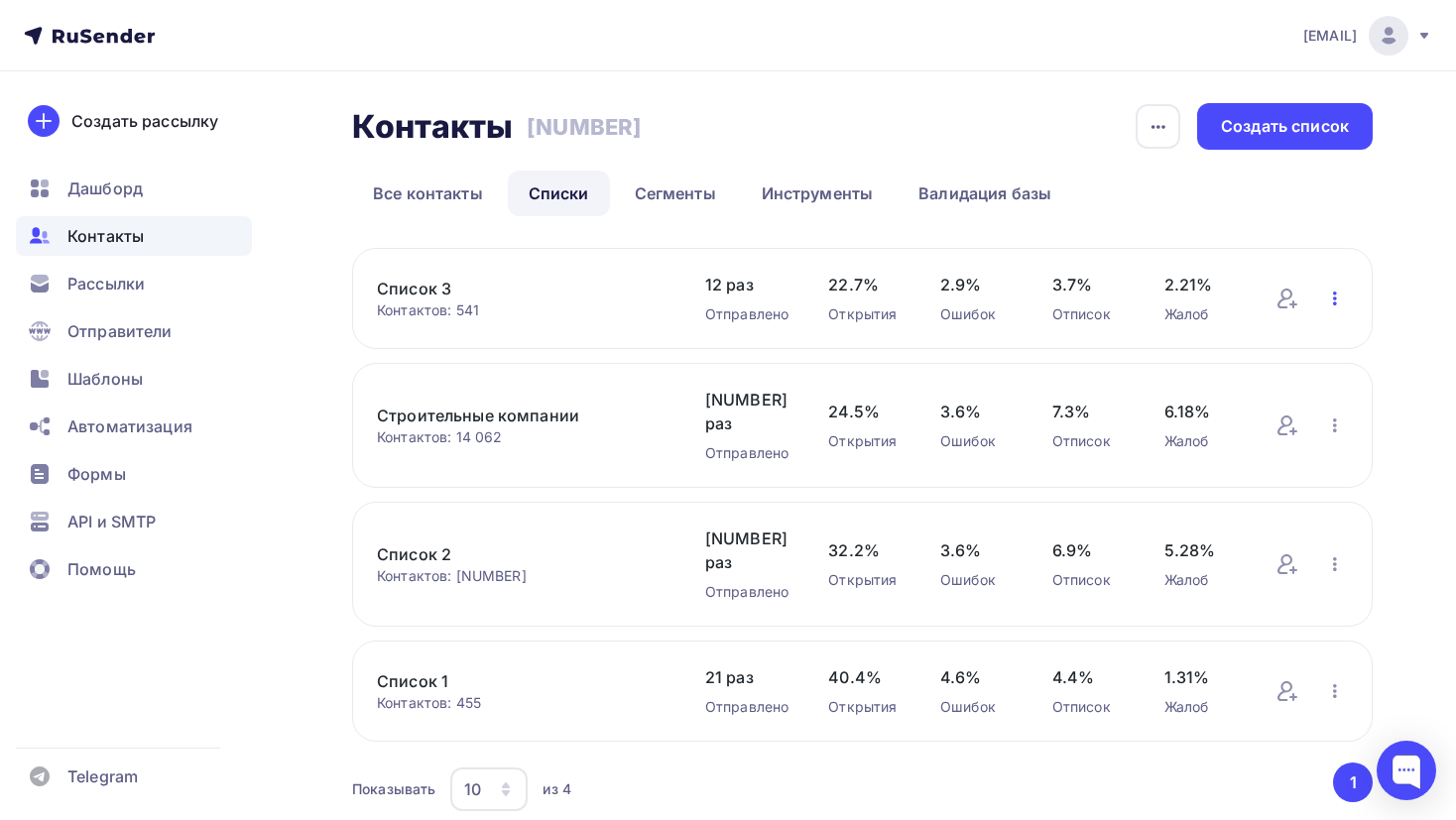 click at bounding box center (1335, 298) 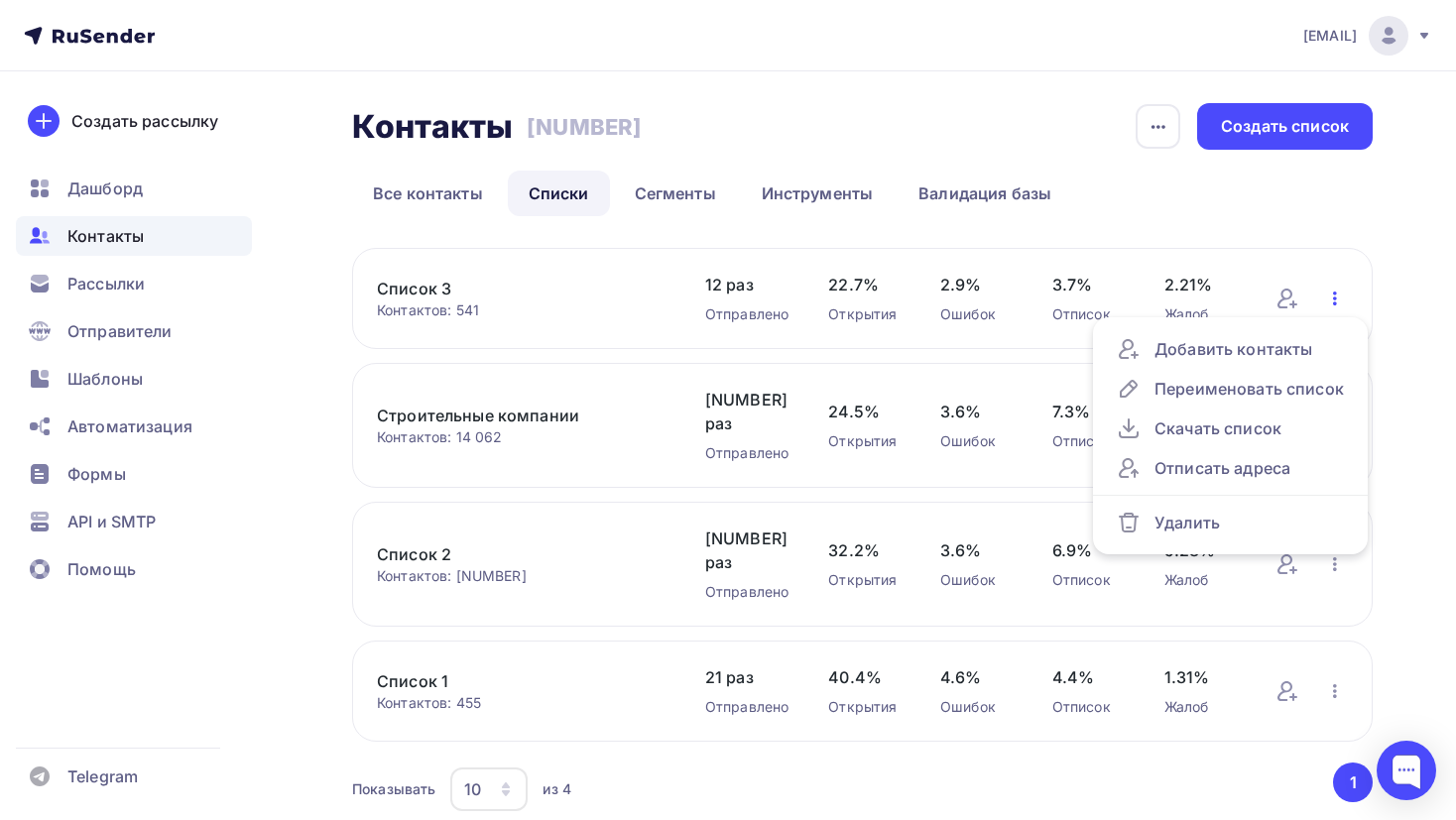 click at bounding box center (1335, 298) 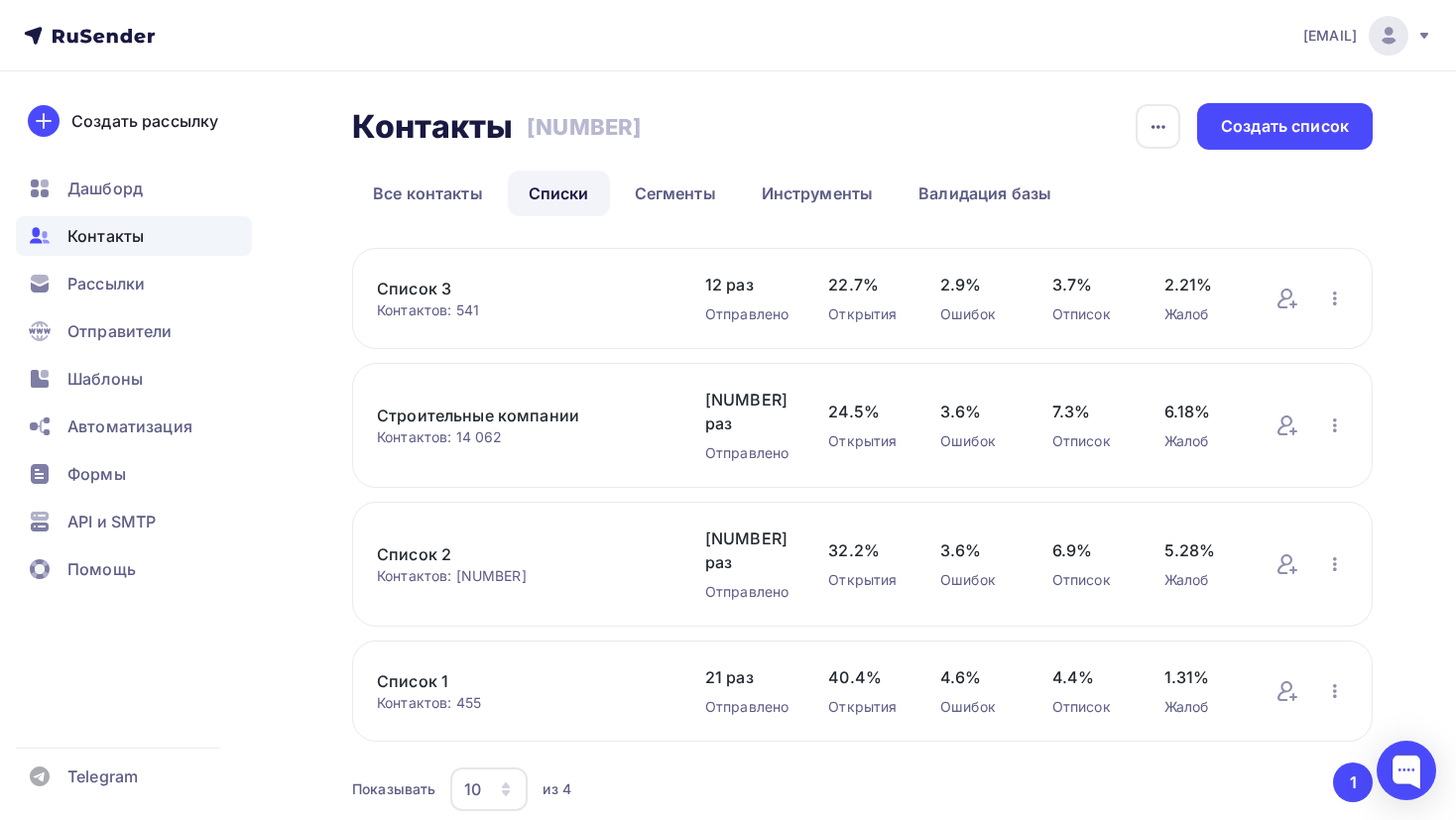 scroll, scrollTop: 26, scrollLeft: 0, axis: vertical 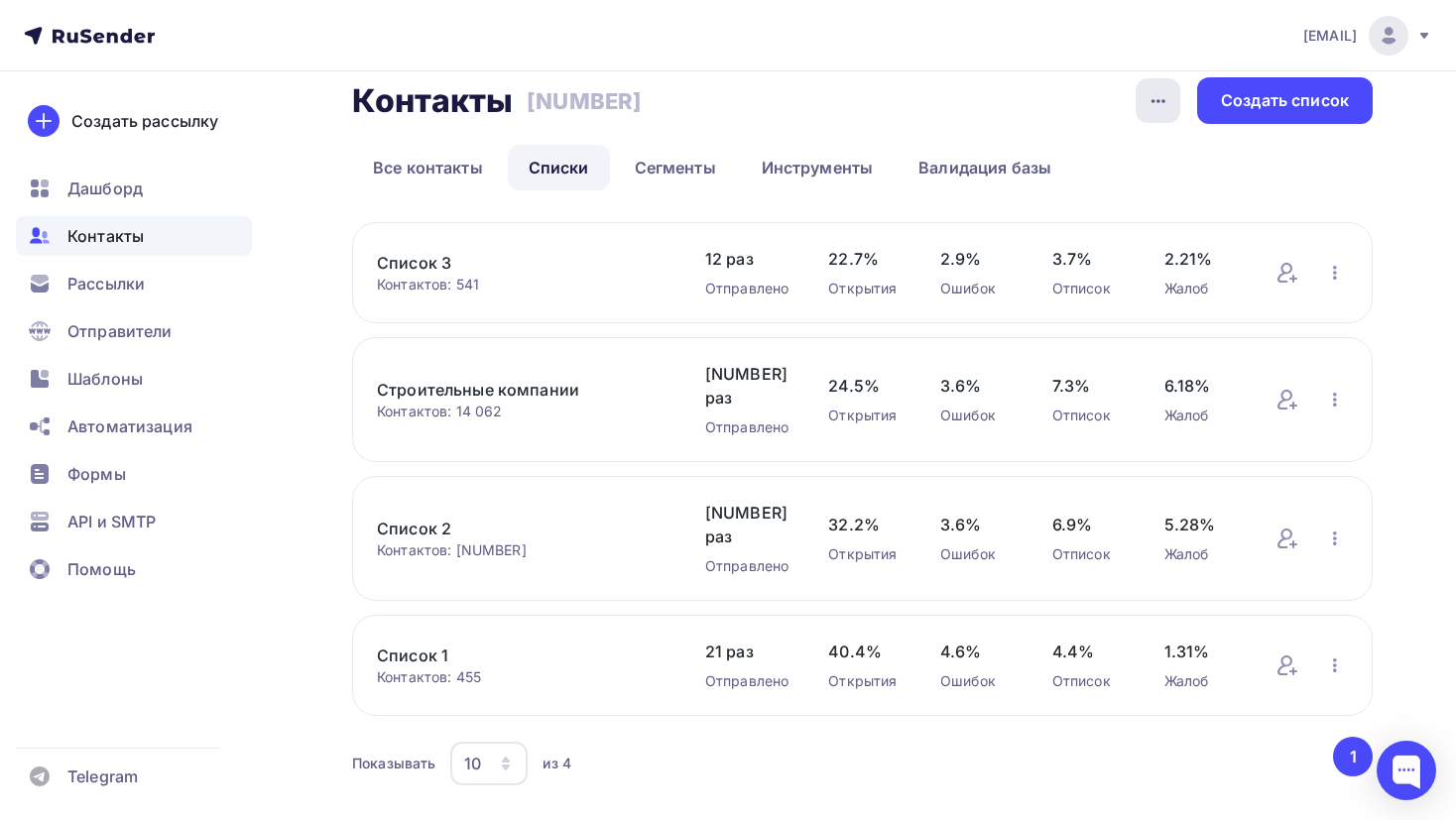 click at bounding box center (1158, 101) 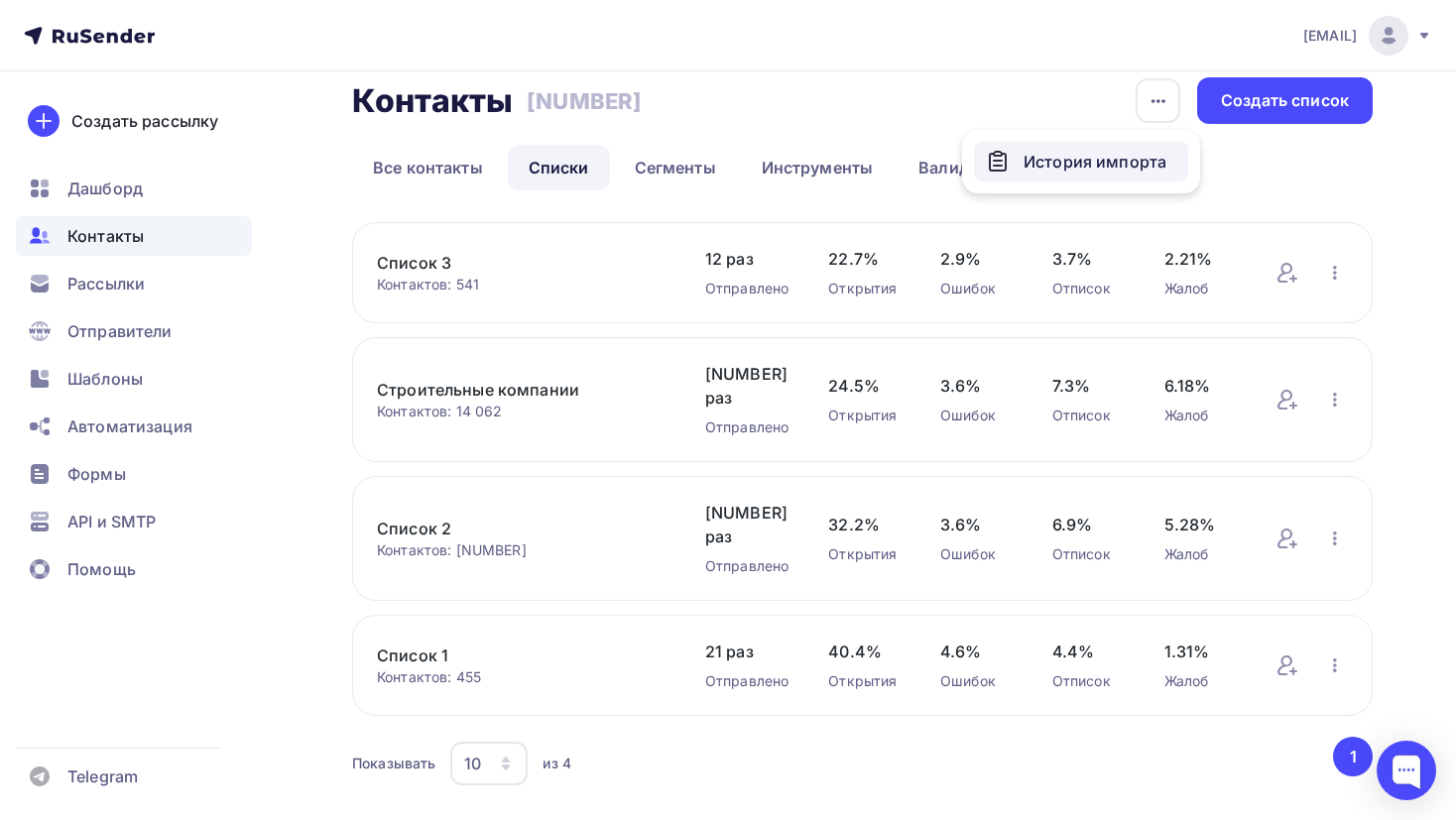 click on "История импорта" at bounding box center [1081, 162] 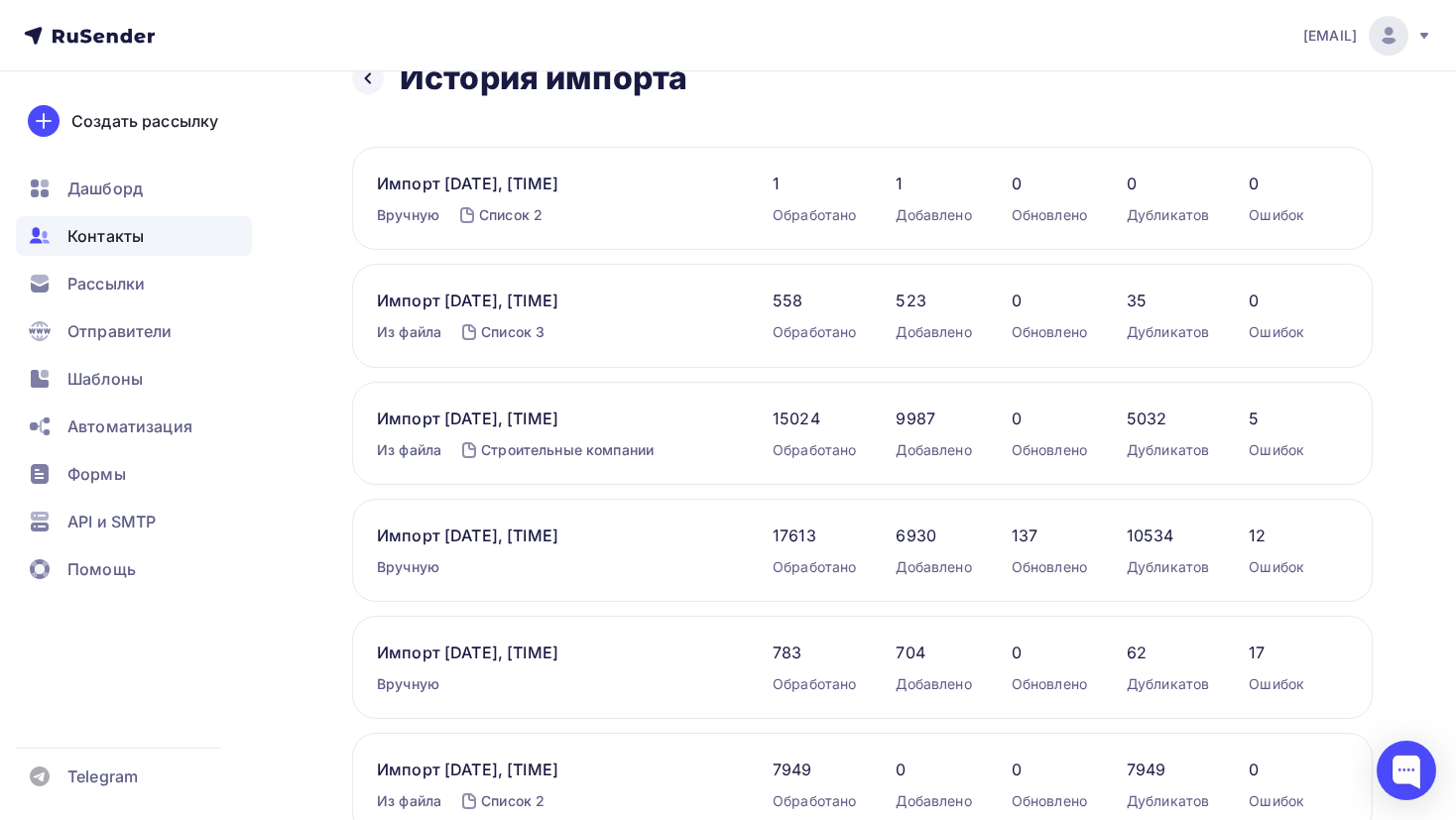 scroll, scrollTop: 0, scrollLeft: 0, axis: both 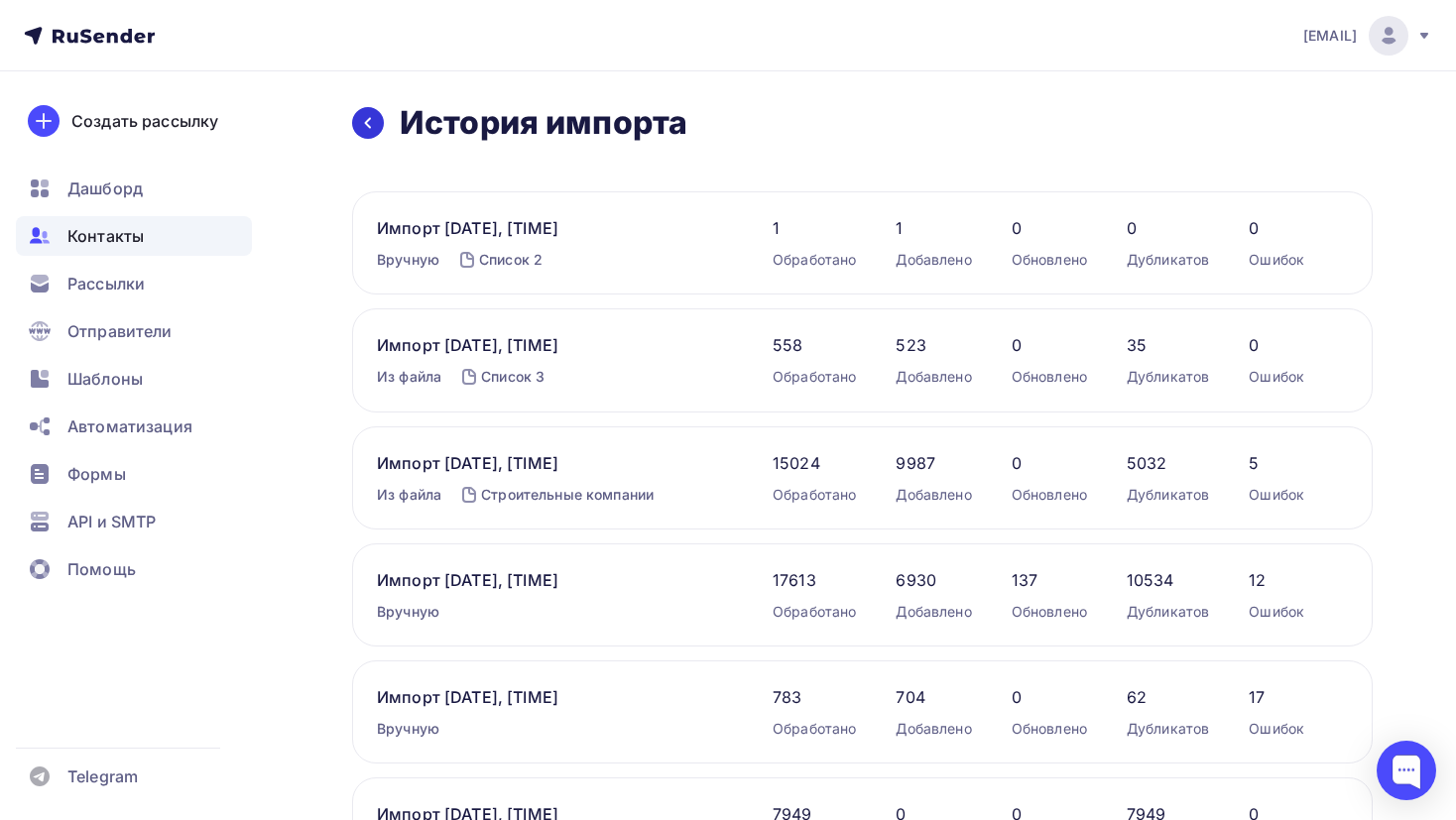 click on "Назад         История импорта   История импорта" at bounding box center [520, 123] 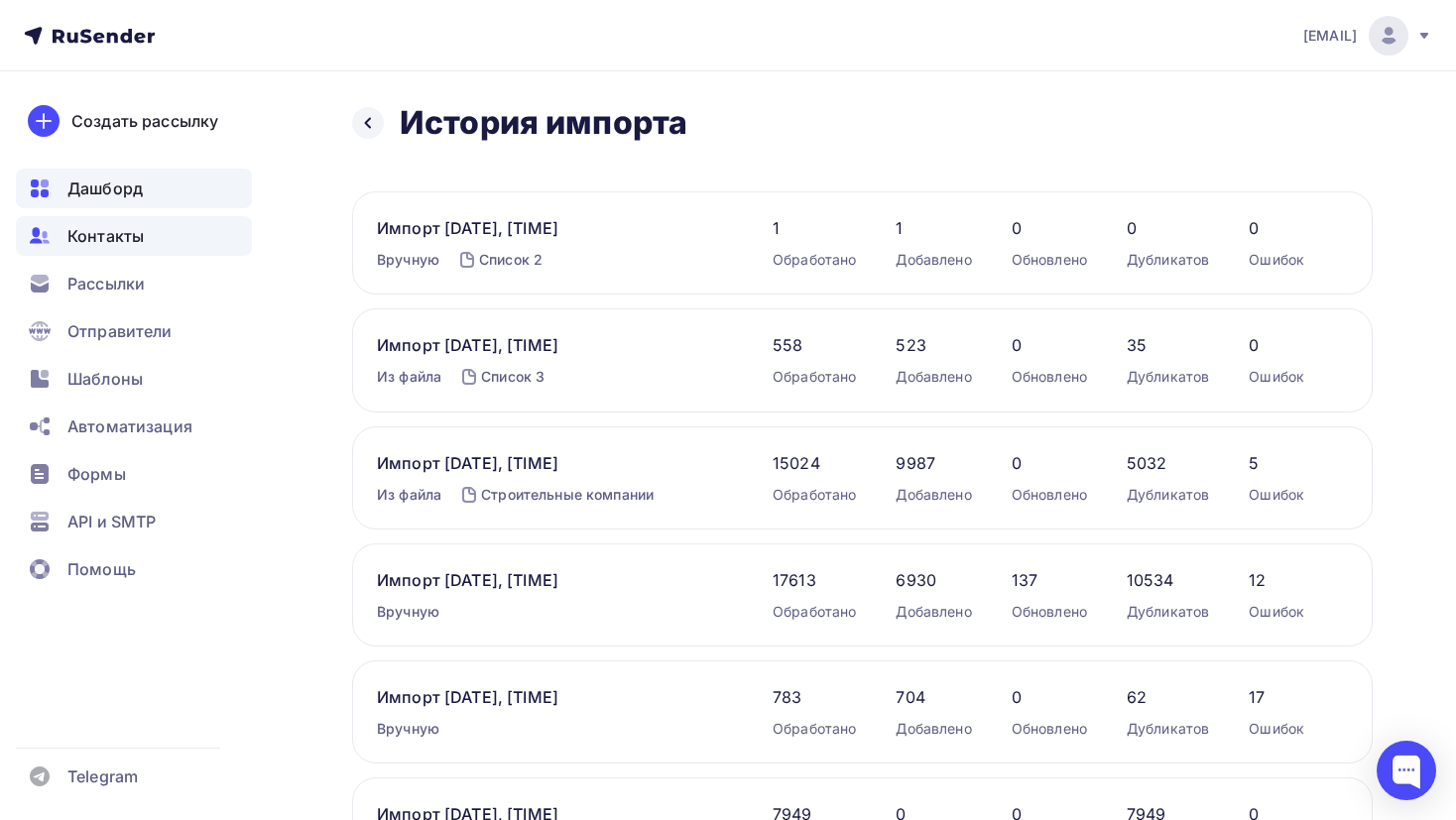 click on "Дашборд" at bounding box center [134, 188] 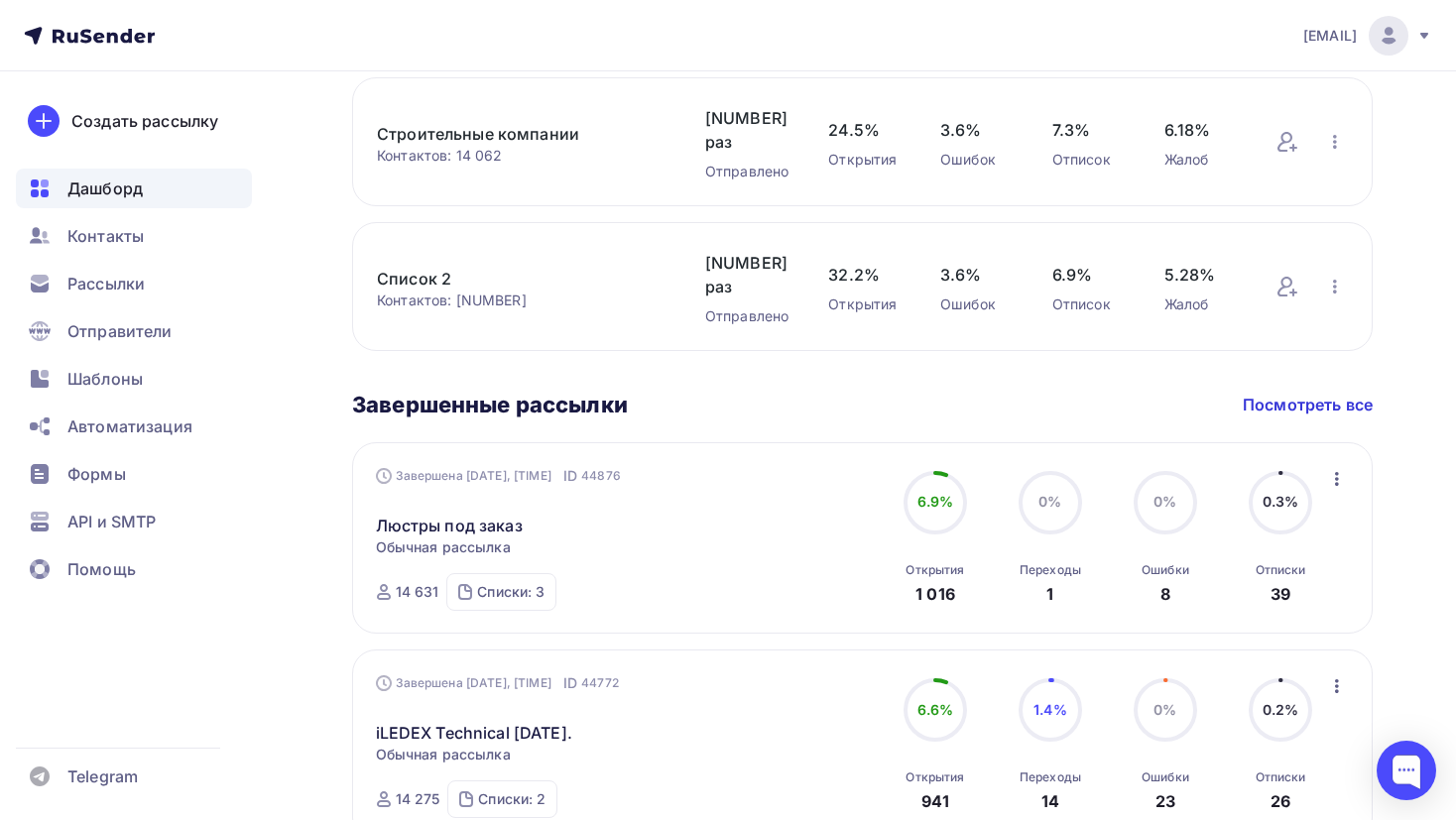scroll, scrollTop: 777, scrollLeft: 0, axis: vertical 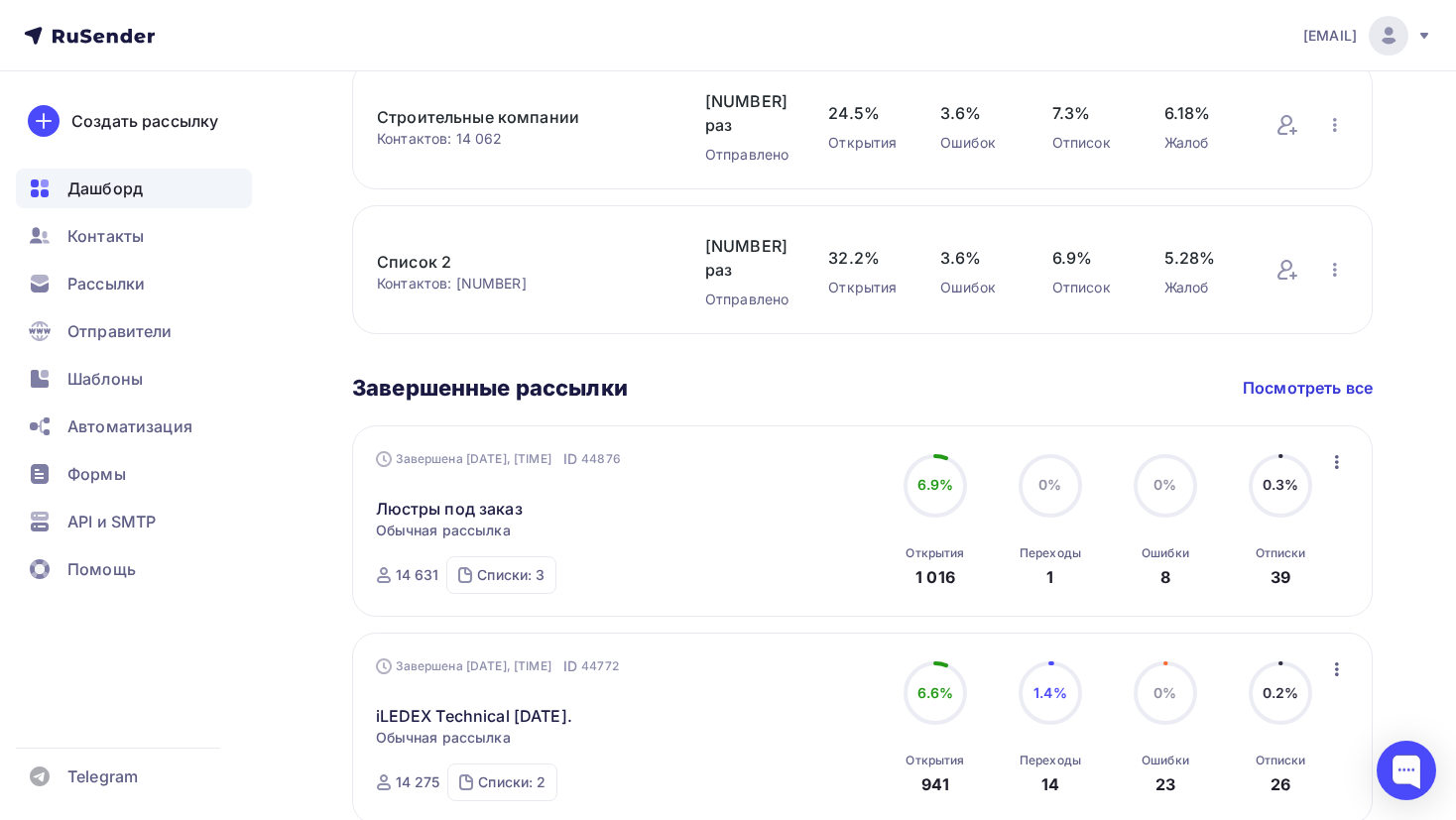 click at bounding box center [1337, 462] 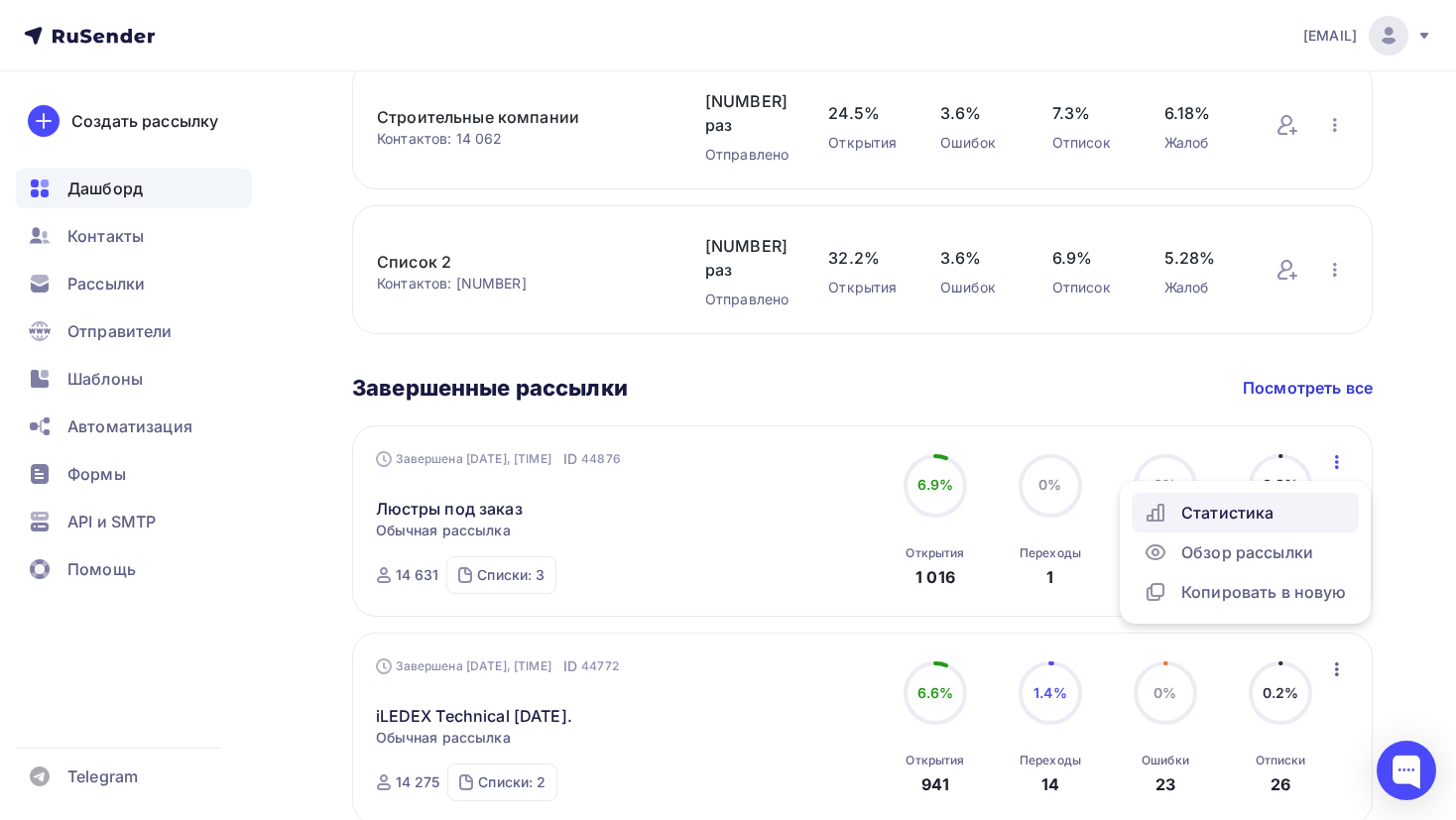 click on "Статистика" at bounding box center (1245, 513) 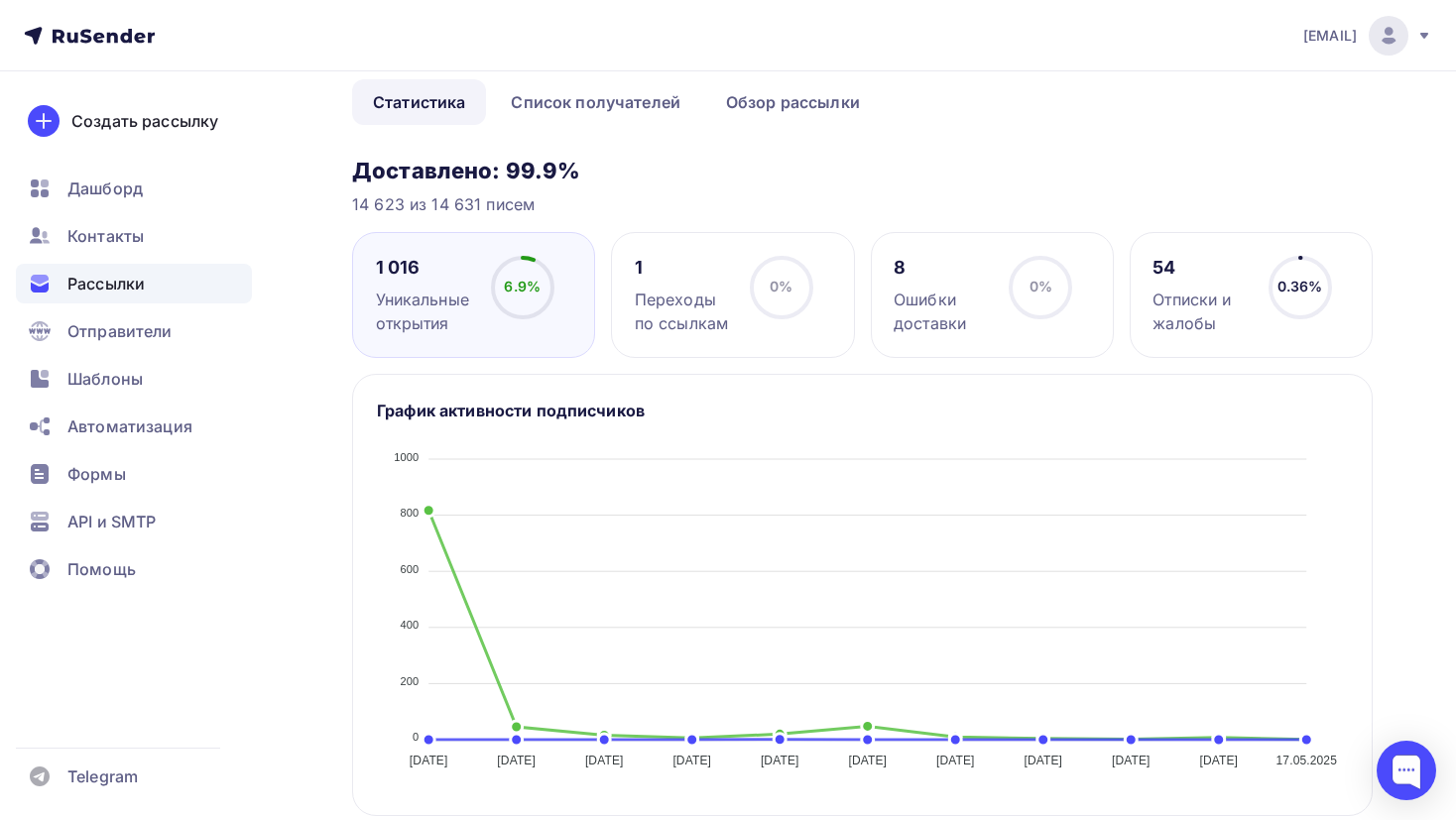scroll, scrollTop: 0, scrollLeft: 0, axis: both 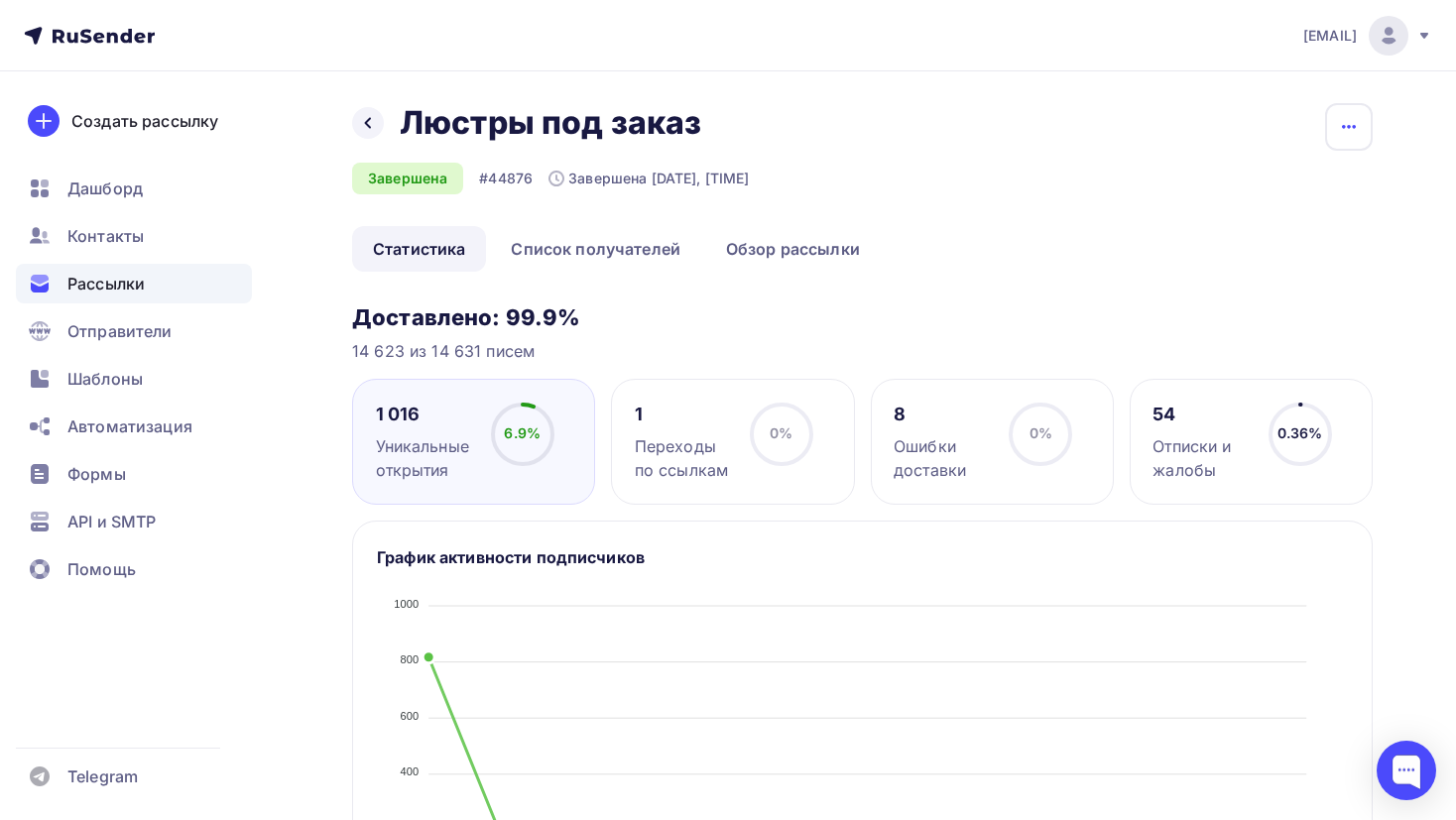 click at bounding box center [1349, 127] 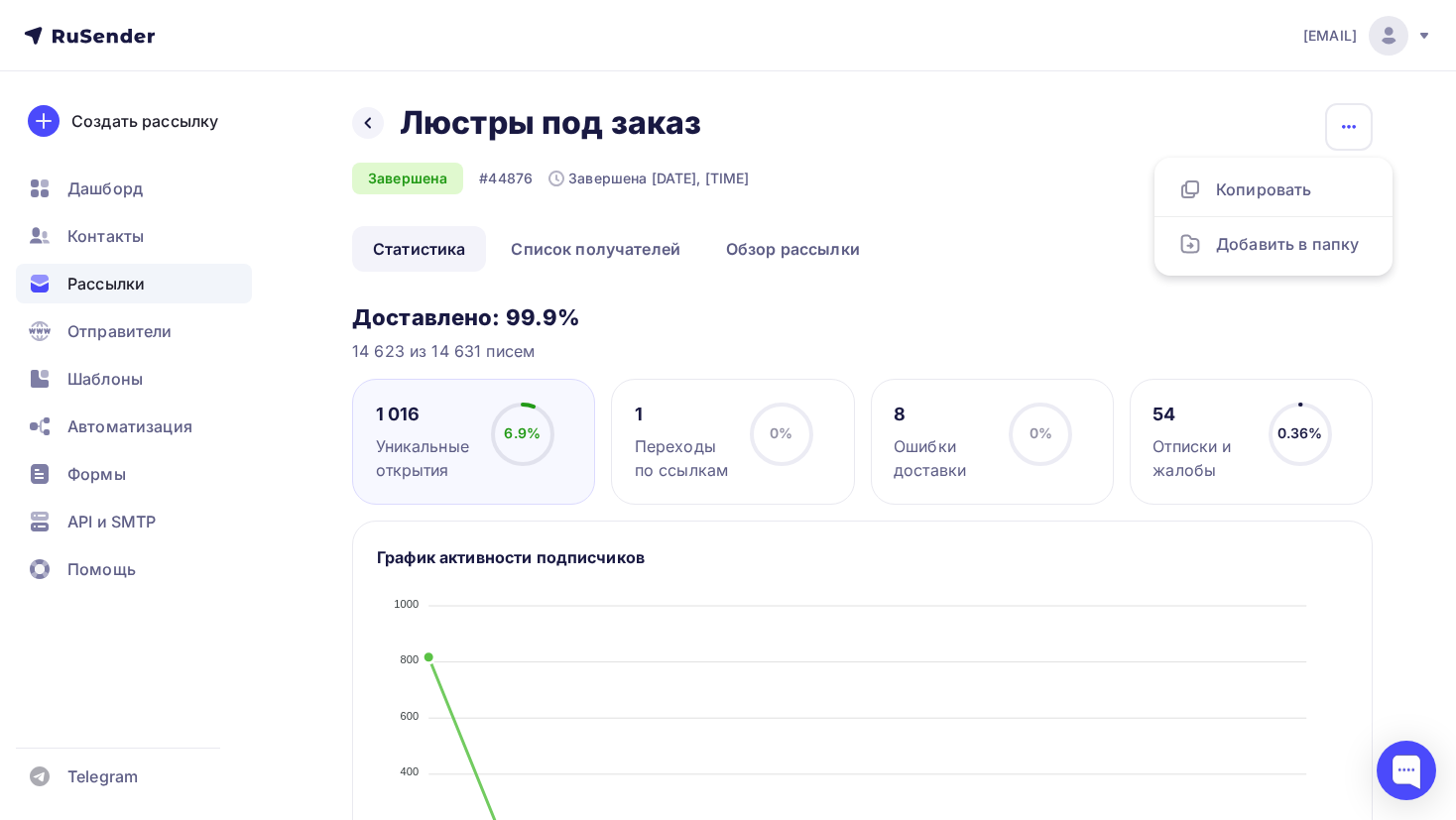 click at bounding box center (1349, 127) 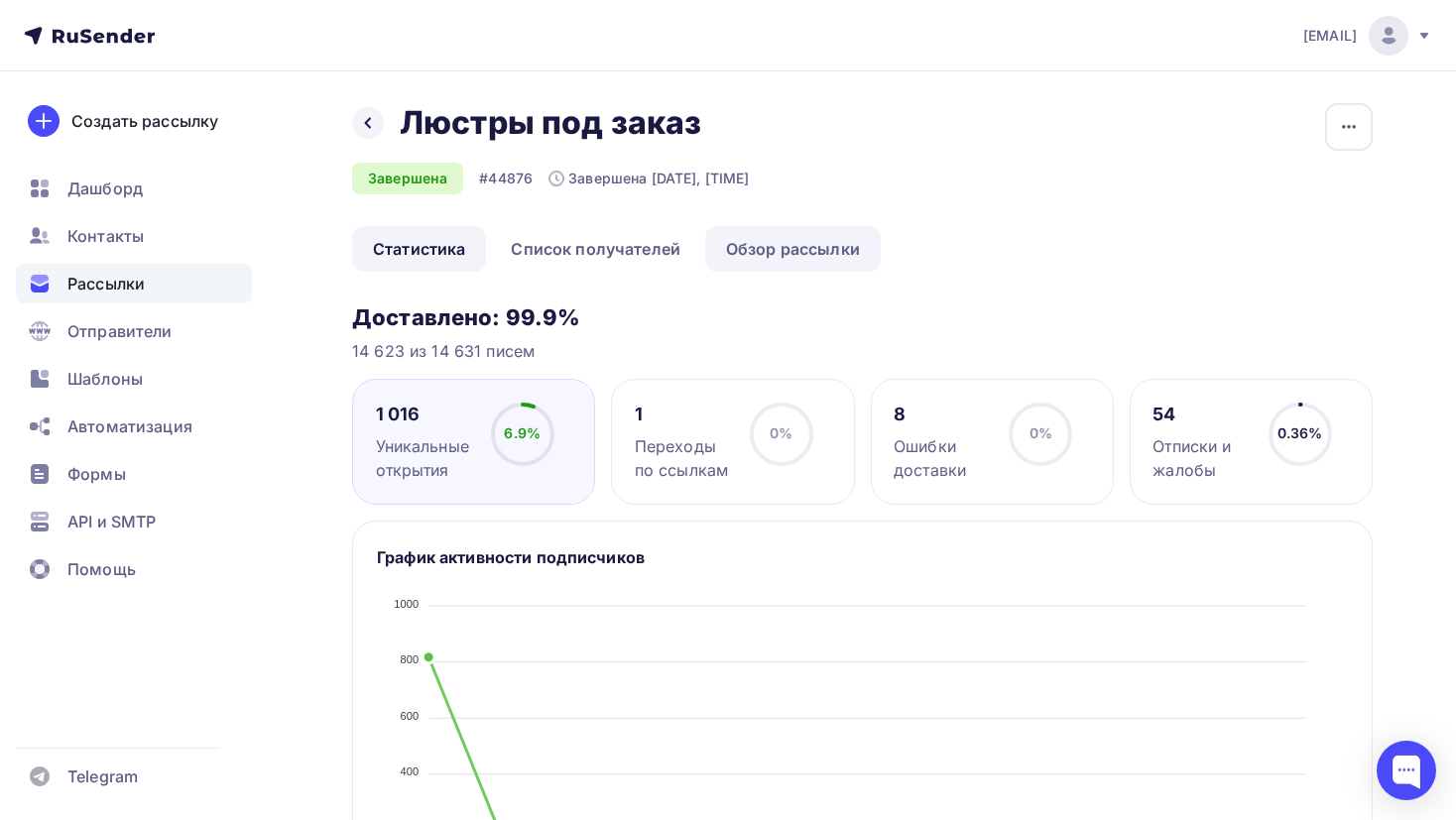click on "Обзор рассылки" at bounding box center [792, 249] 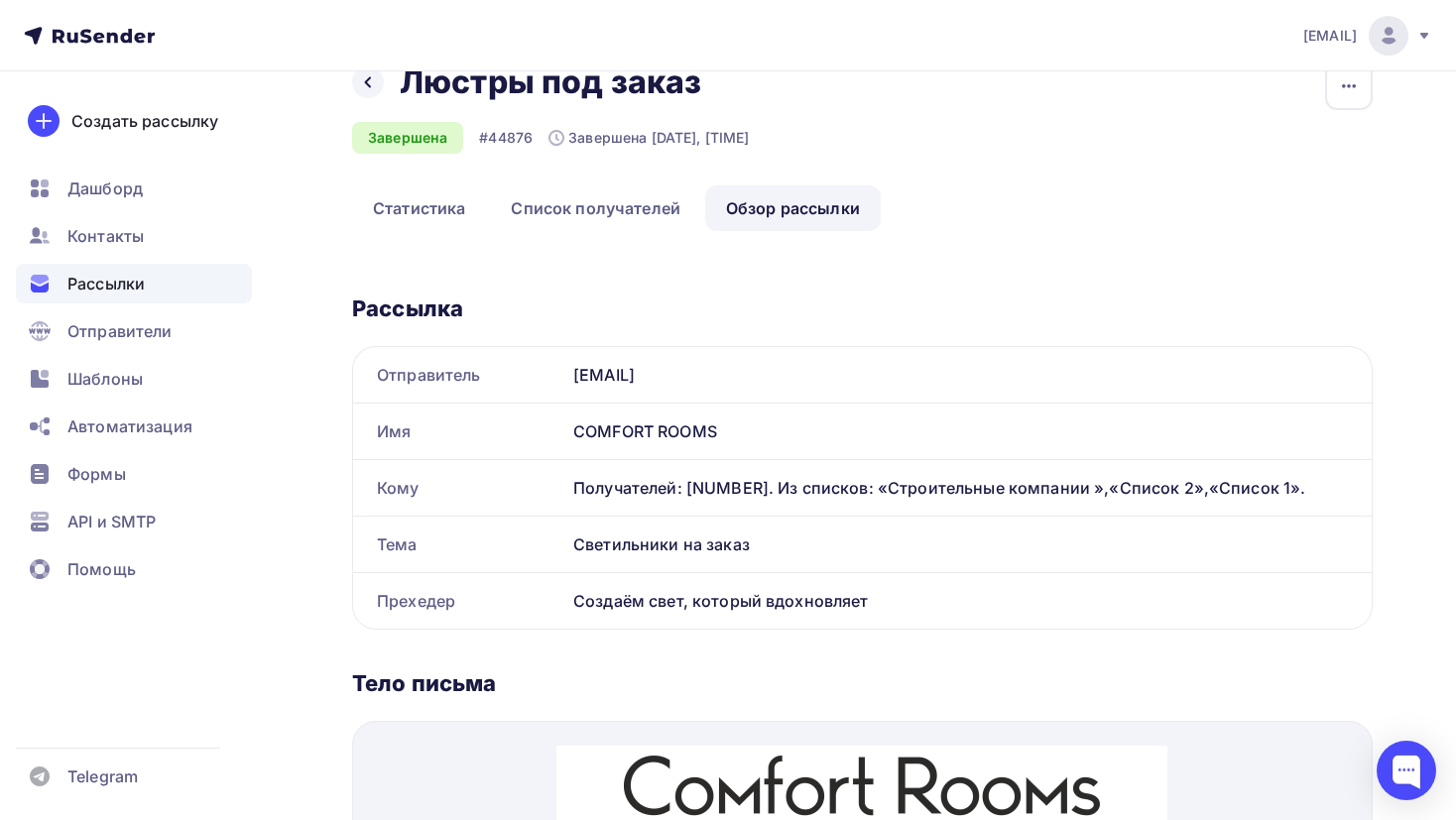 scroll, scrollTop: 0, scrollLeft: 0, axis: both 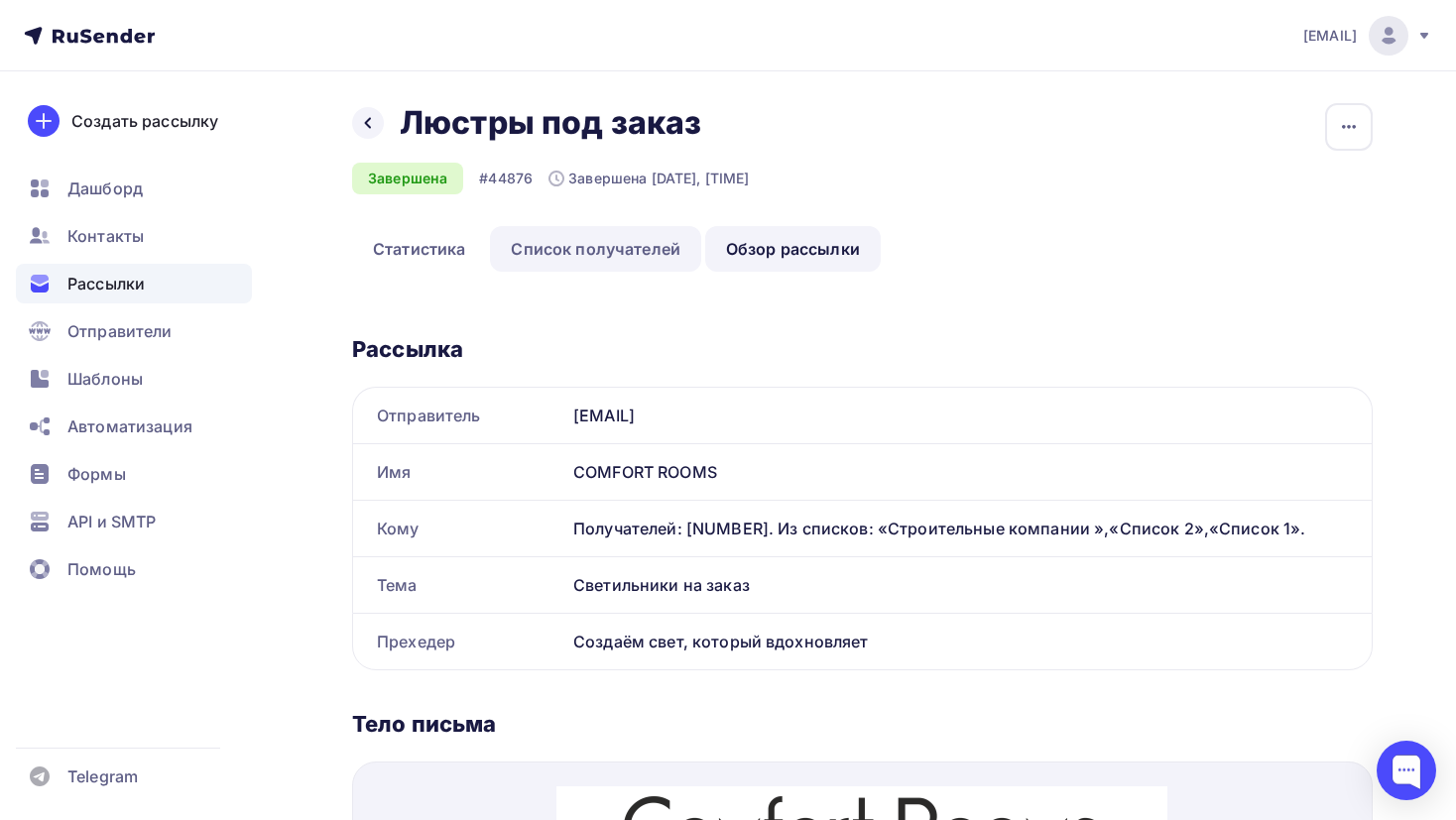 click on "Список получателей" at bounding box center (595, 249) 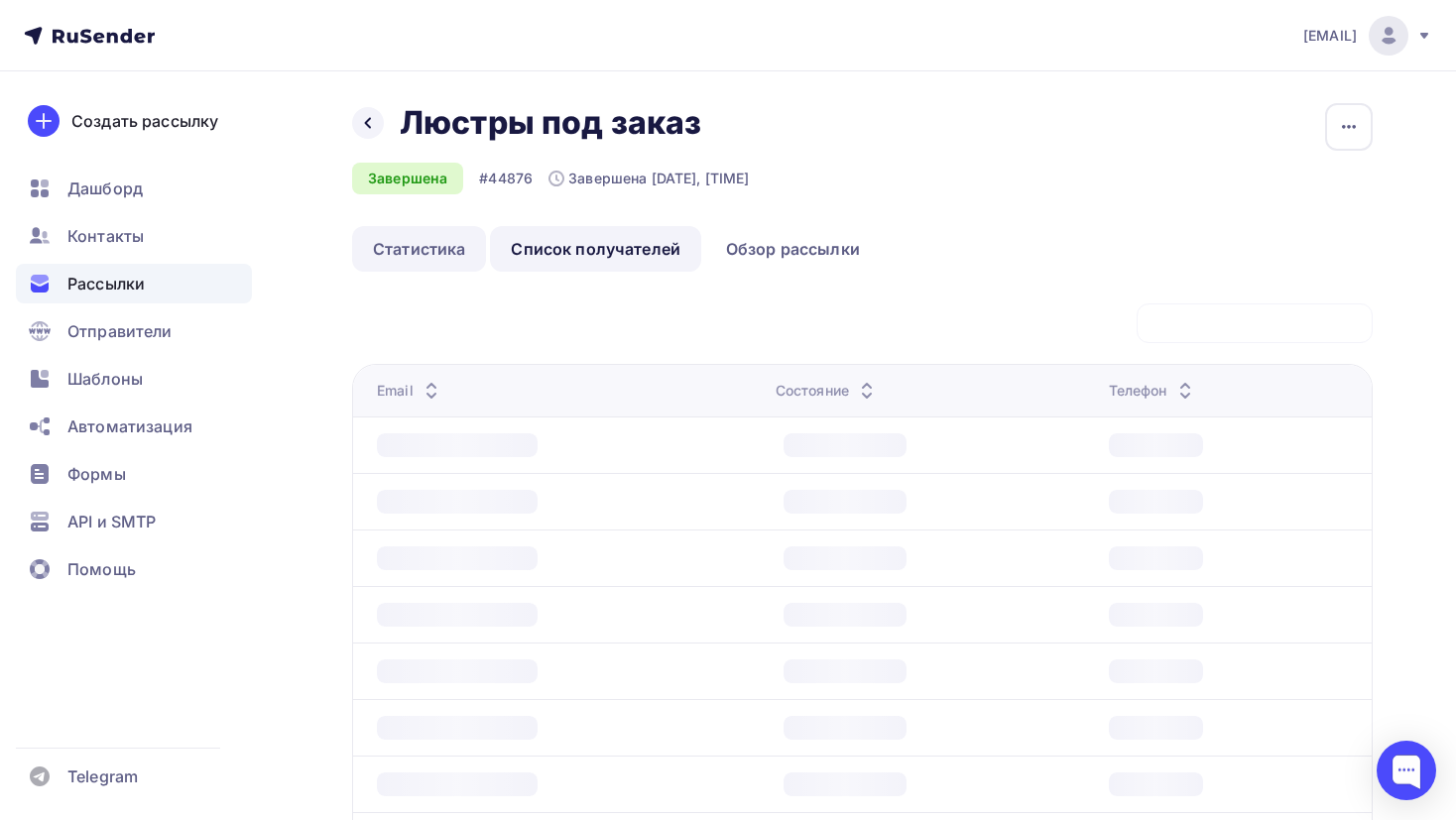 click on "Статистика" at bounding box center (419, 249) 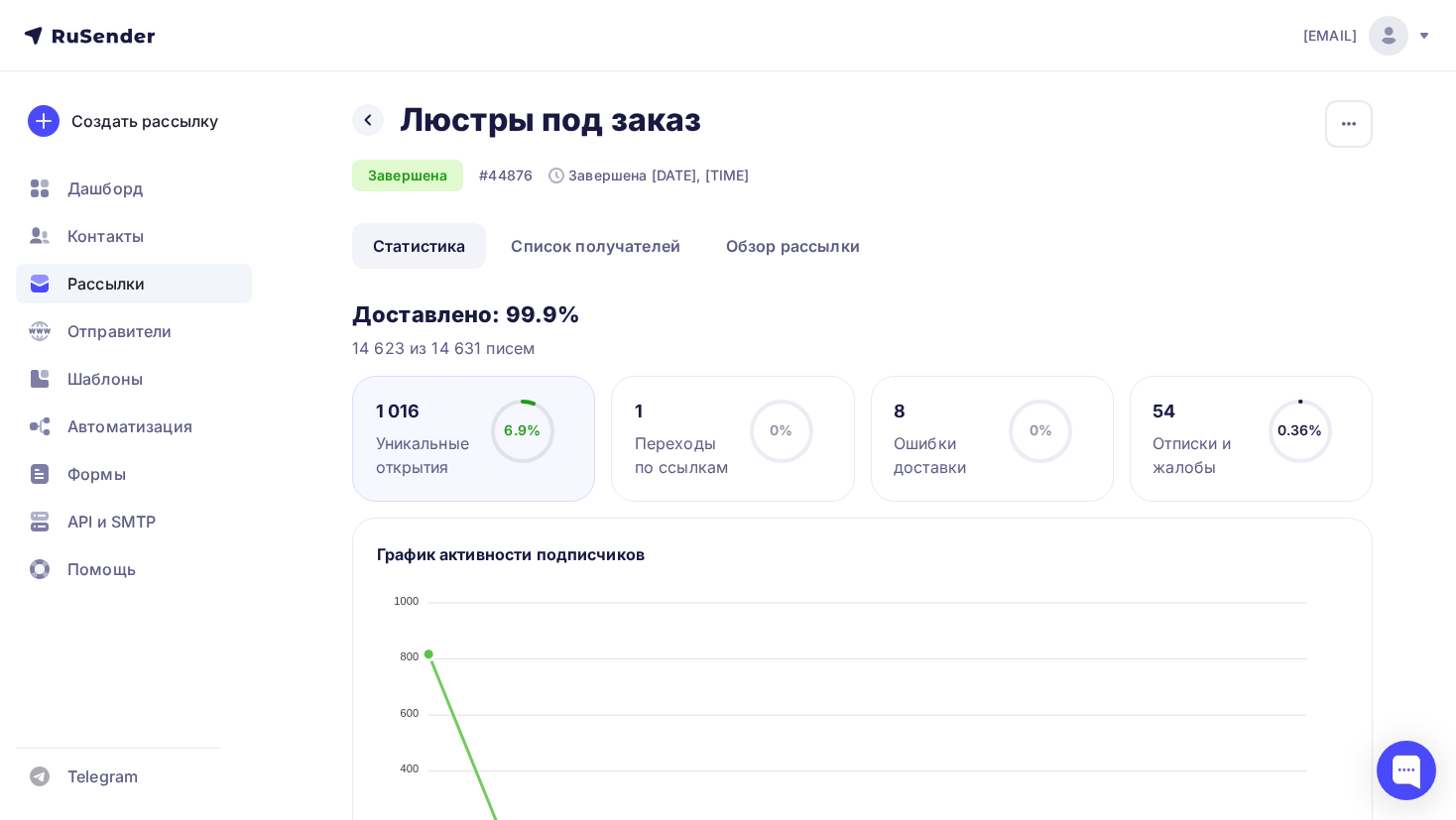 scroll, scrollTop: 0, scrollLeft: 0, axis: both 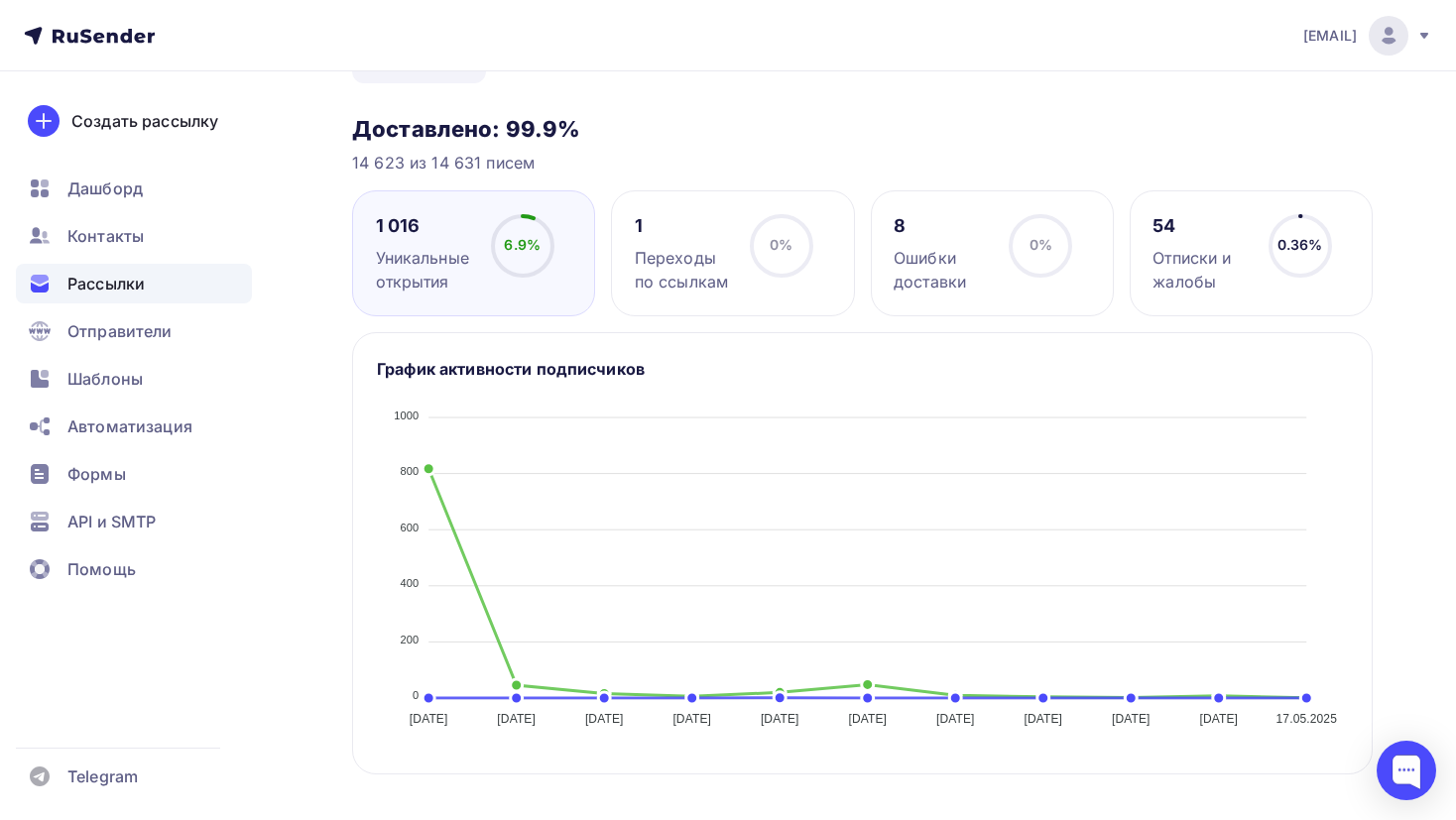 click on "Рассылки" at bounding box center [134, 284] 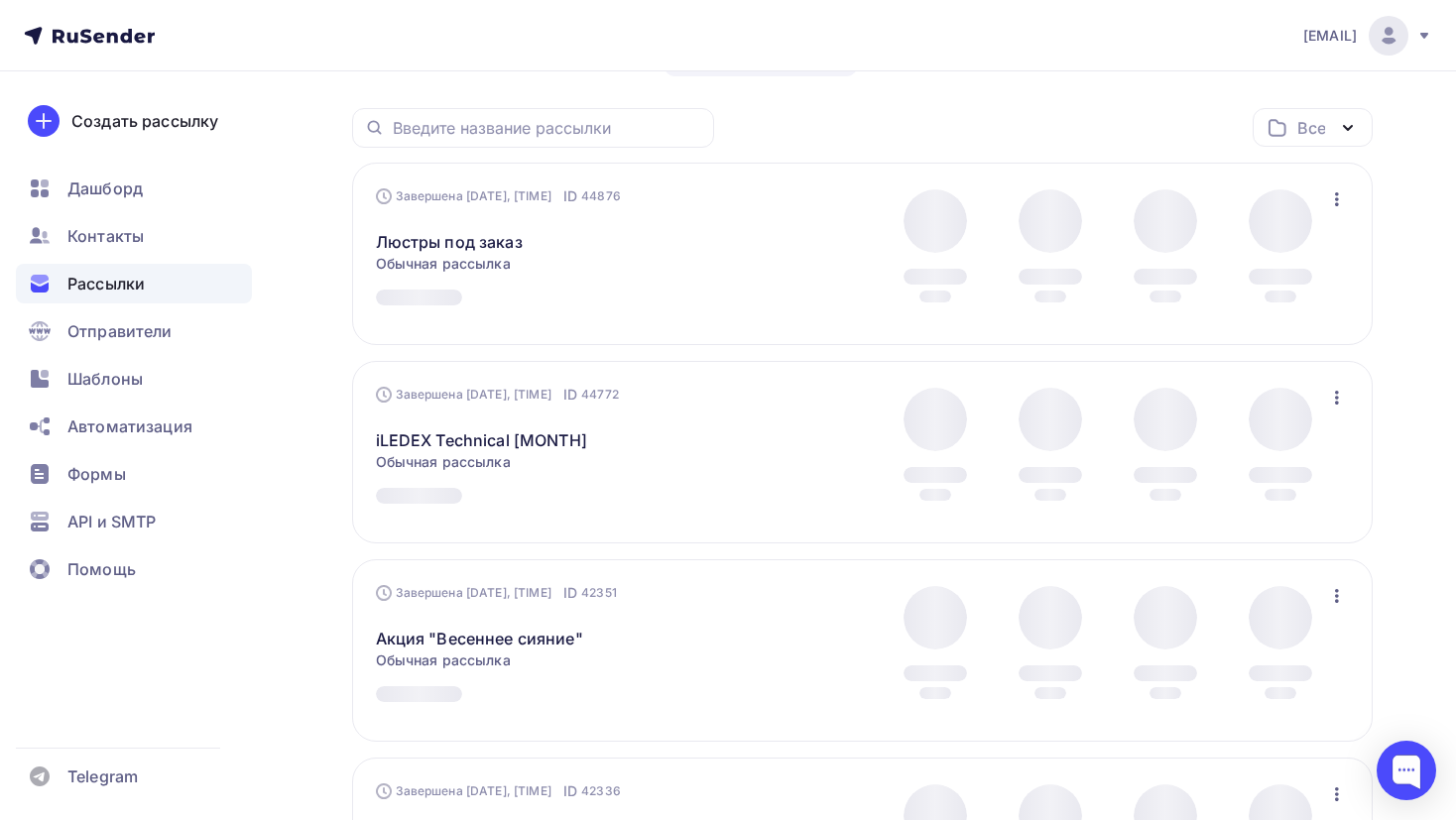 scroll, scrollTop: 143, scrollLeft: 0, axis: vertical 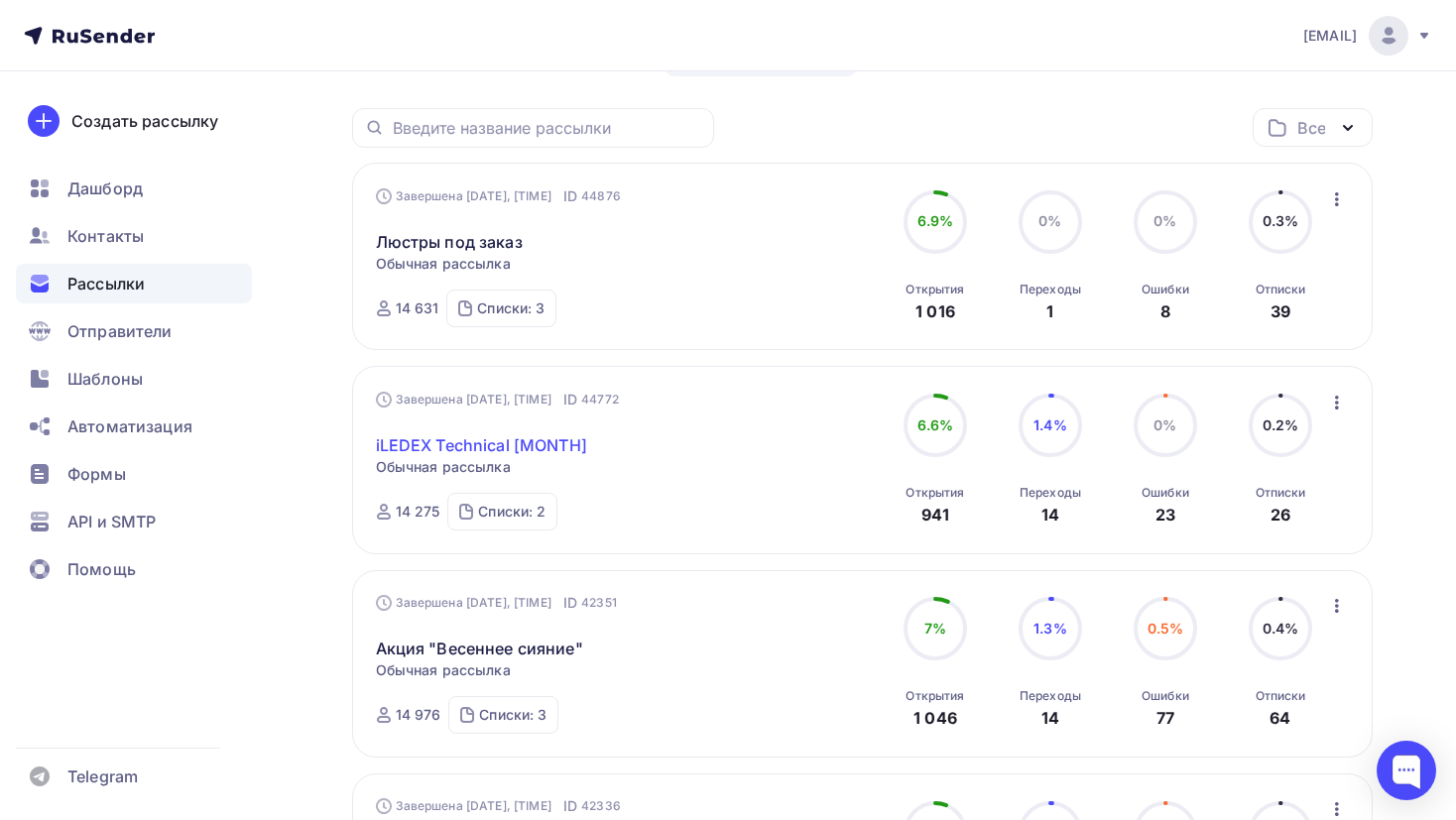 click on "iLEDEX Technical [DATE]." at bounding box center [481, 445] 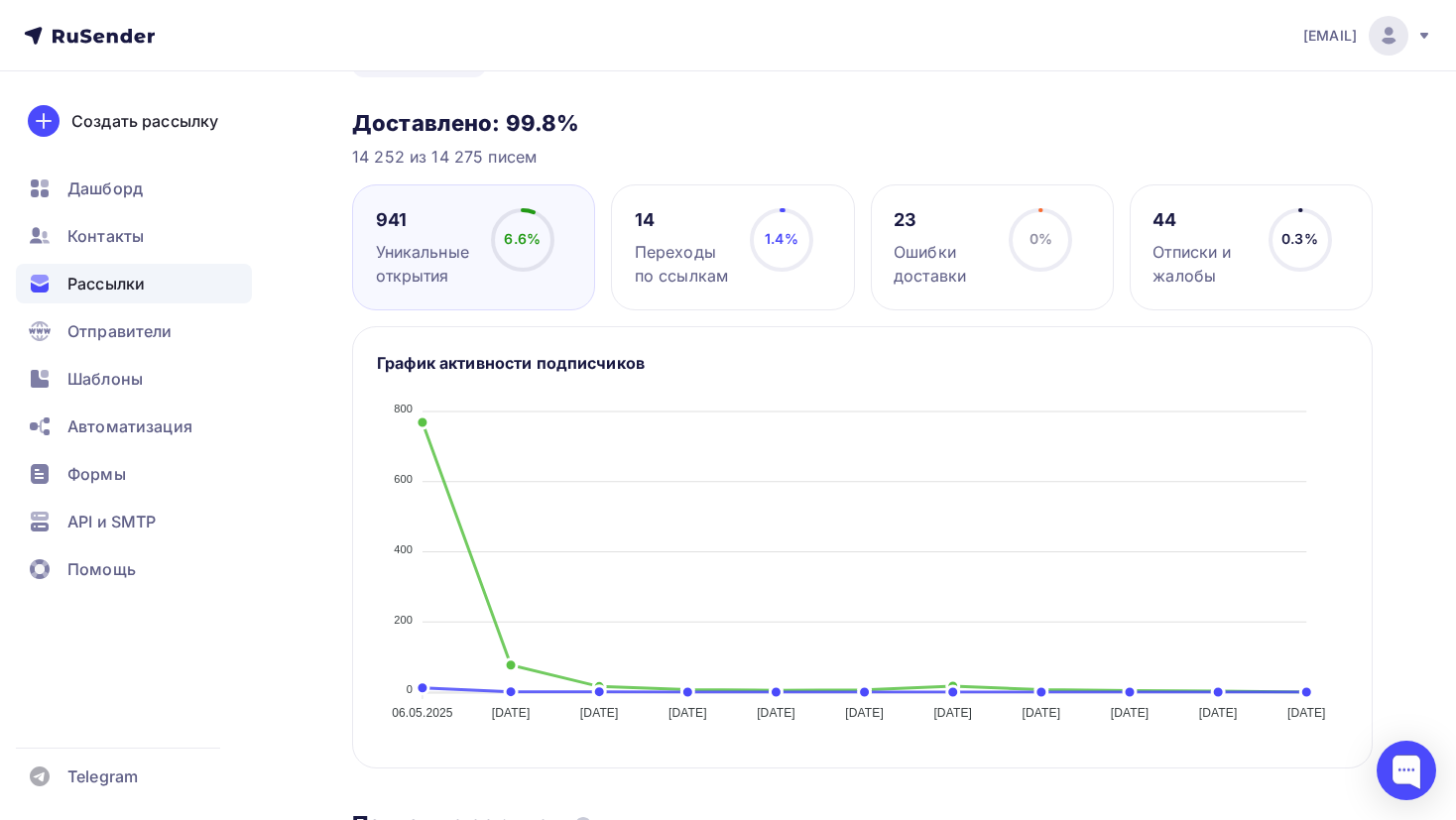scroll, scrollTop: 0, scrollLeft: 0, axis: both 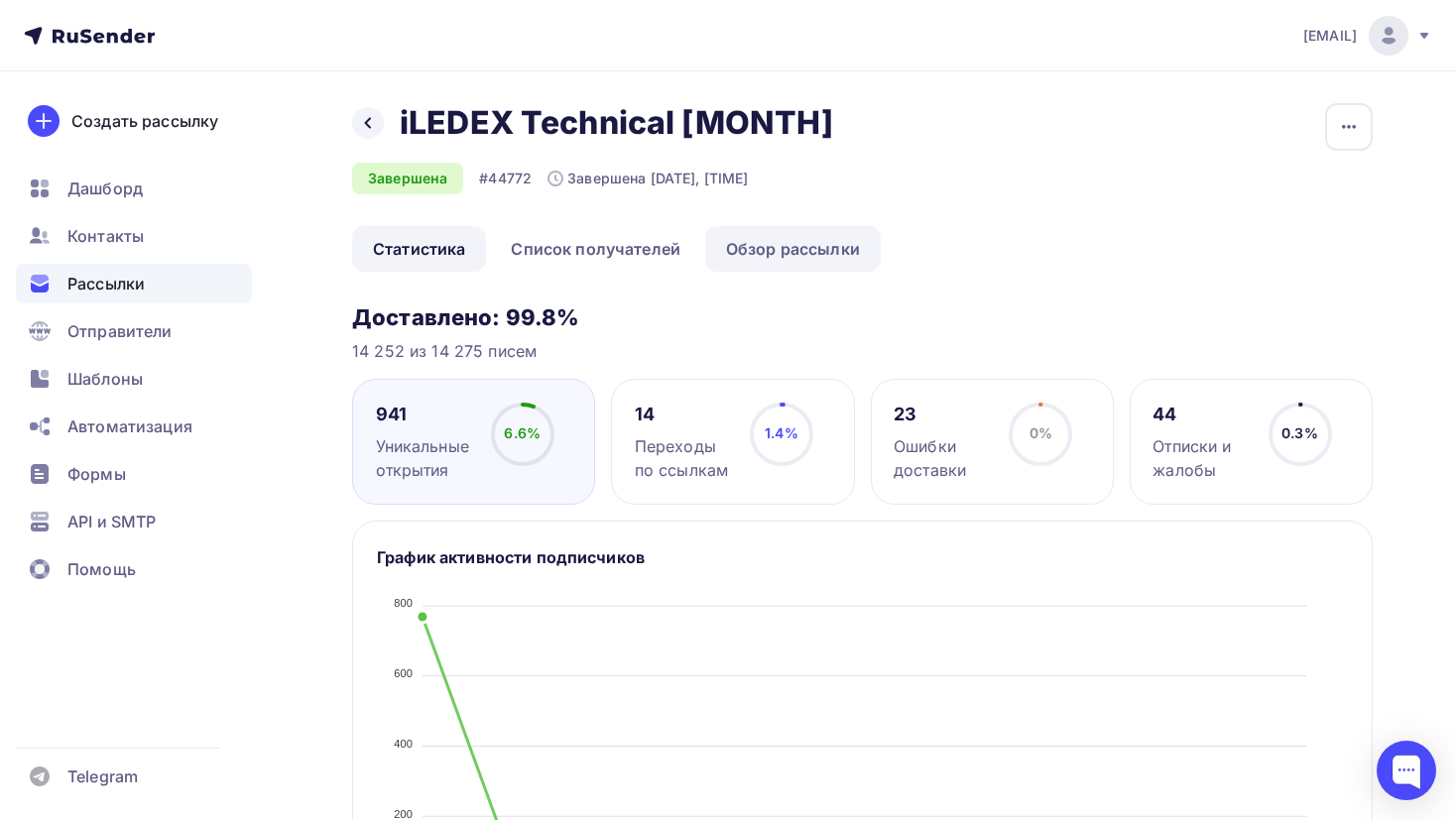 click on "Обзор рассылки" at bounding box center (792, 249) 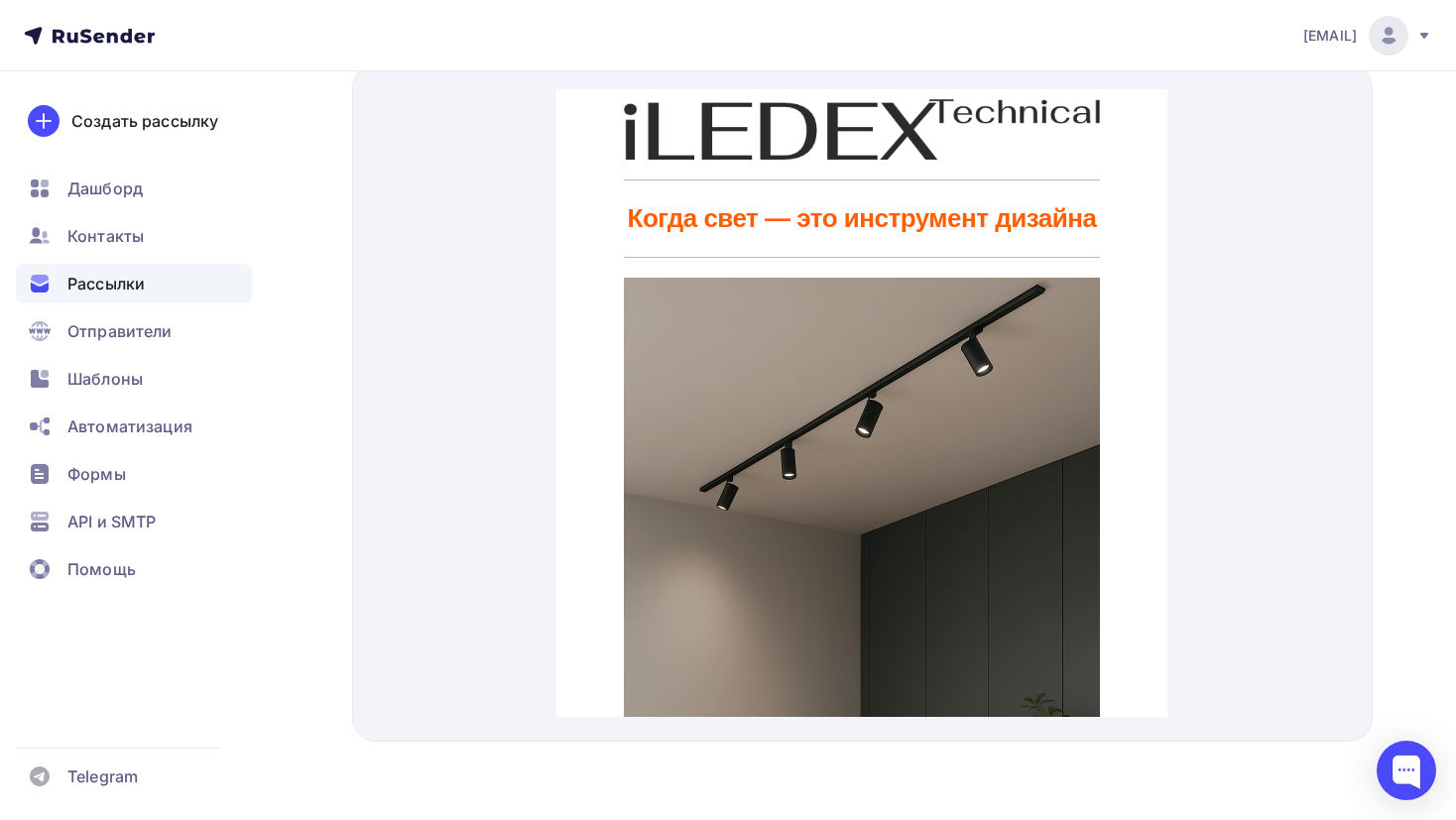 scroll, scrollTop: 0, scrollLeft: 0, axis: both 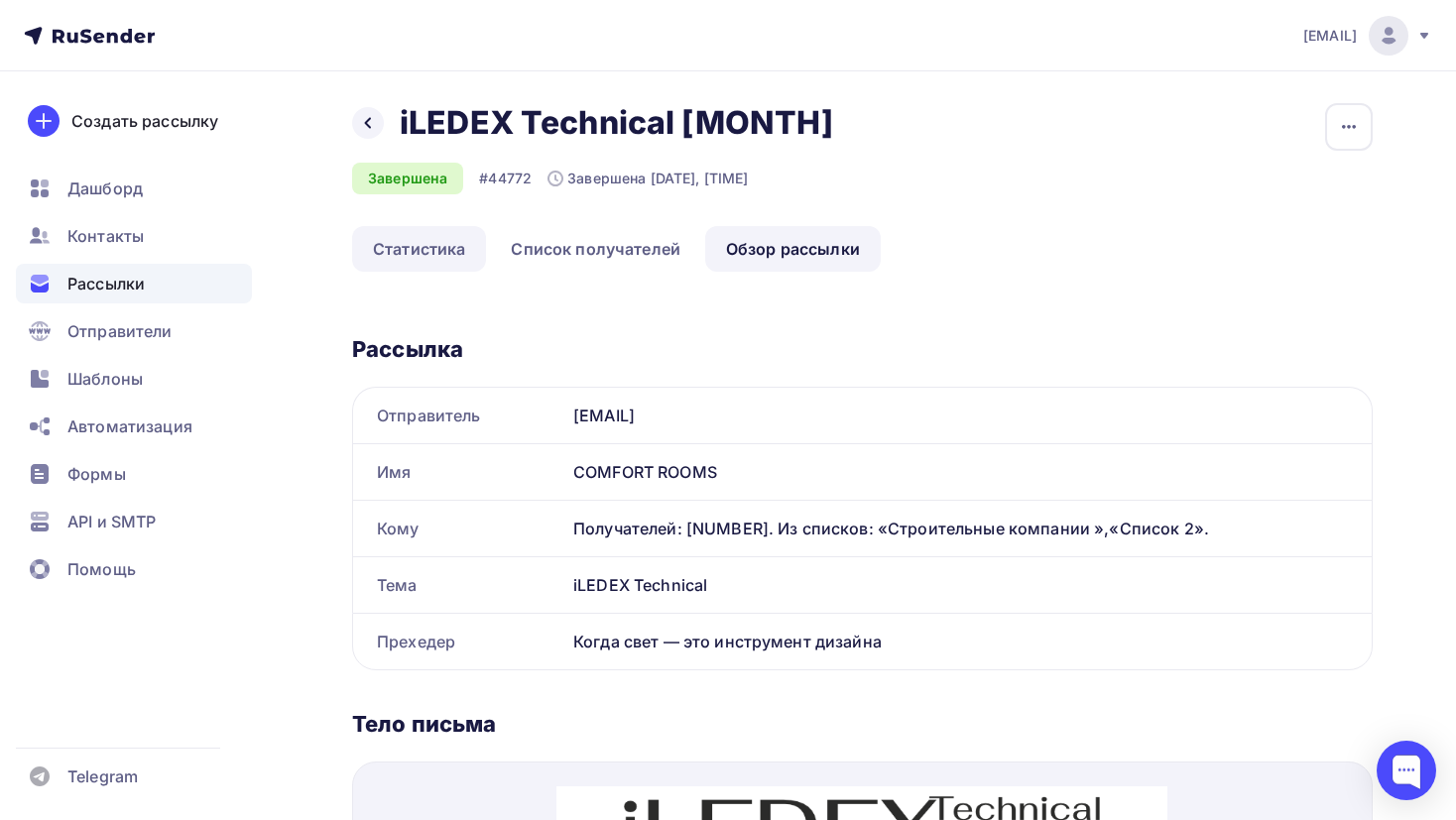 click on "Статистика" at bounding box center (419, 249) 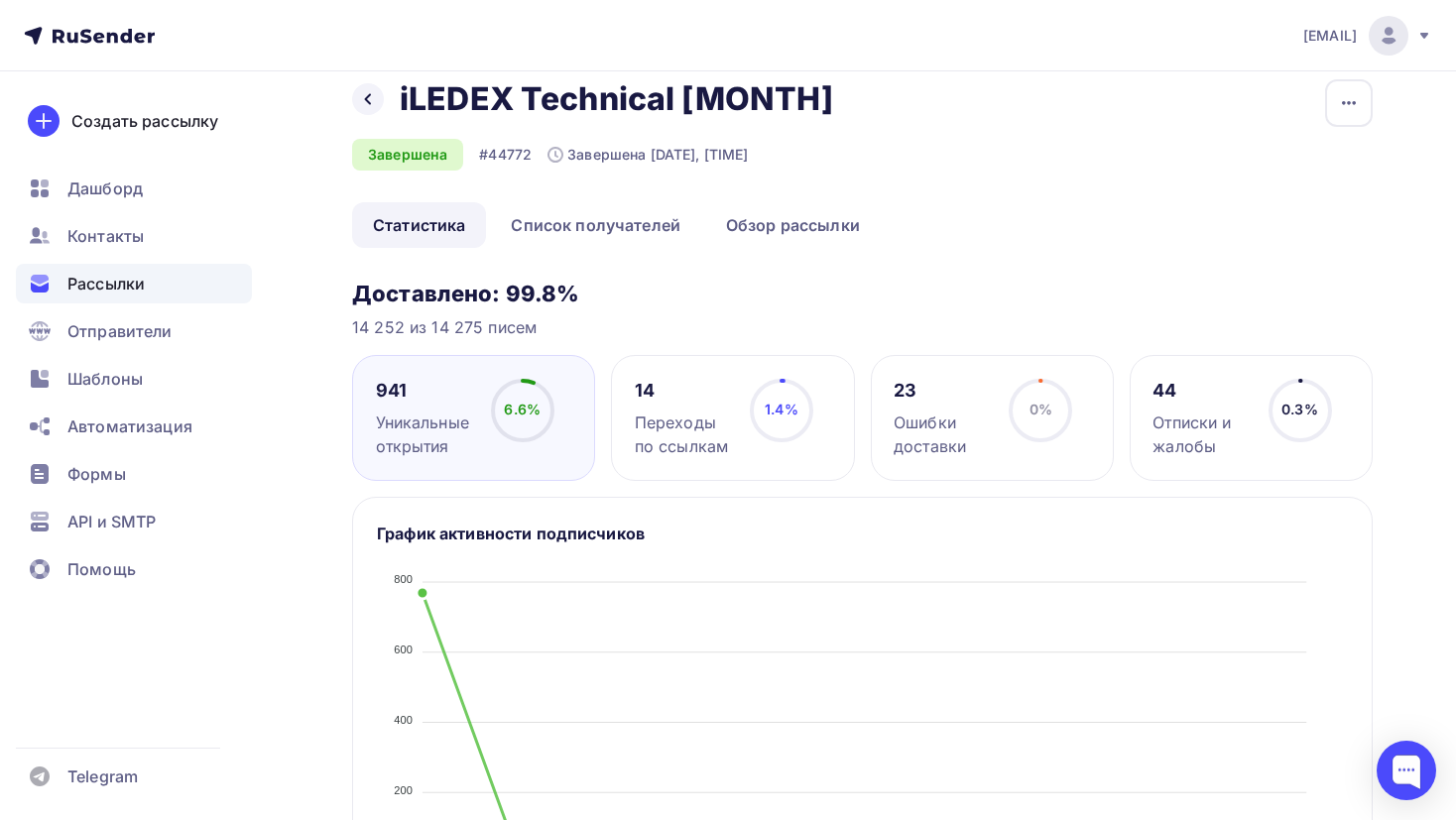 scroll, scrollTop: 0, scrollLeft: 0, axis: both 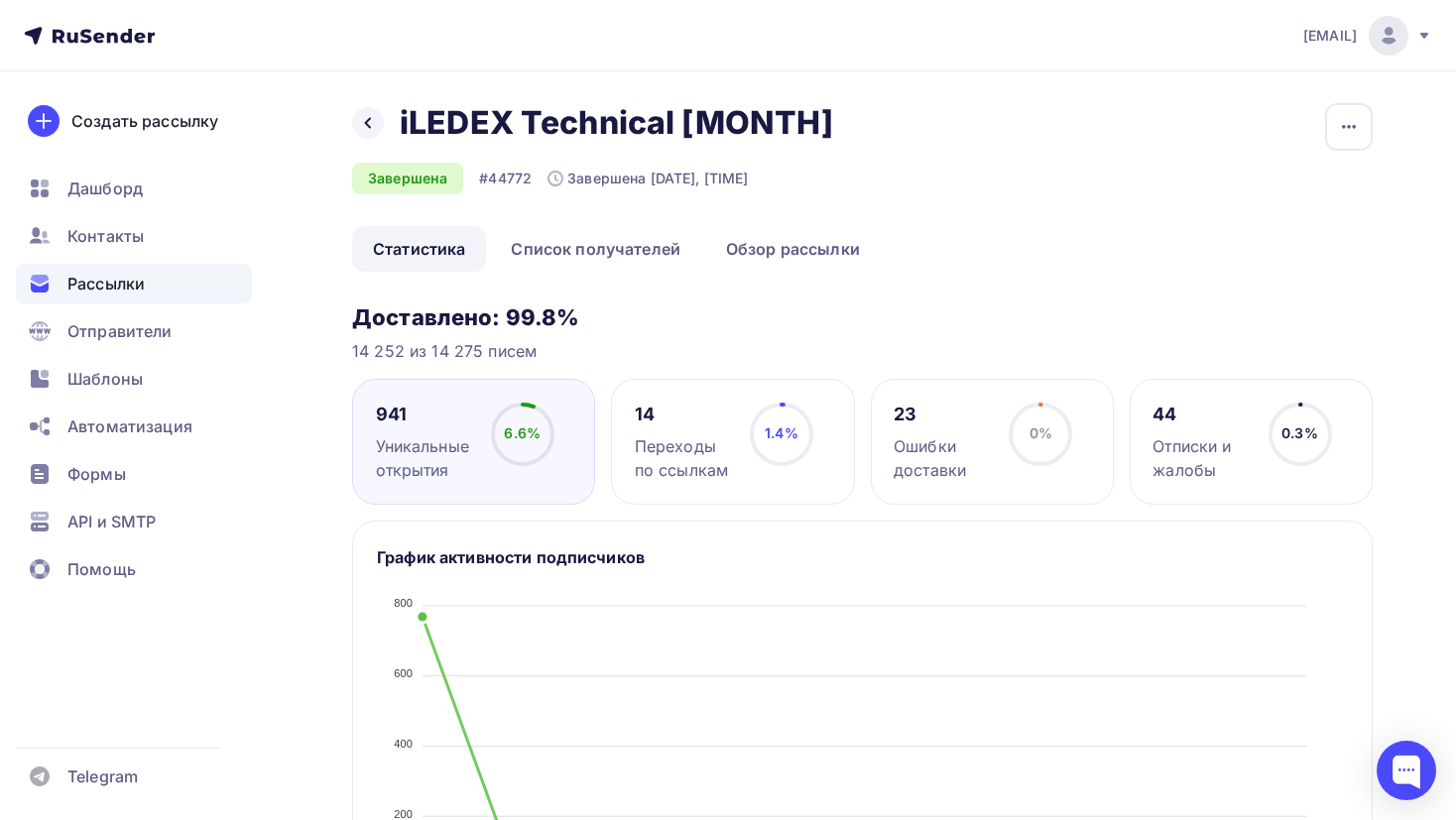 click on "Назад
iLEDEX Technical 05.05.
iLEDEX Technical 05.05." at bounding box center [599, 123] 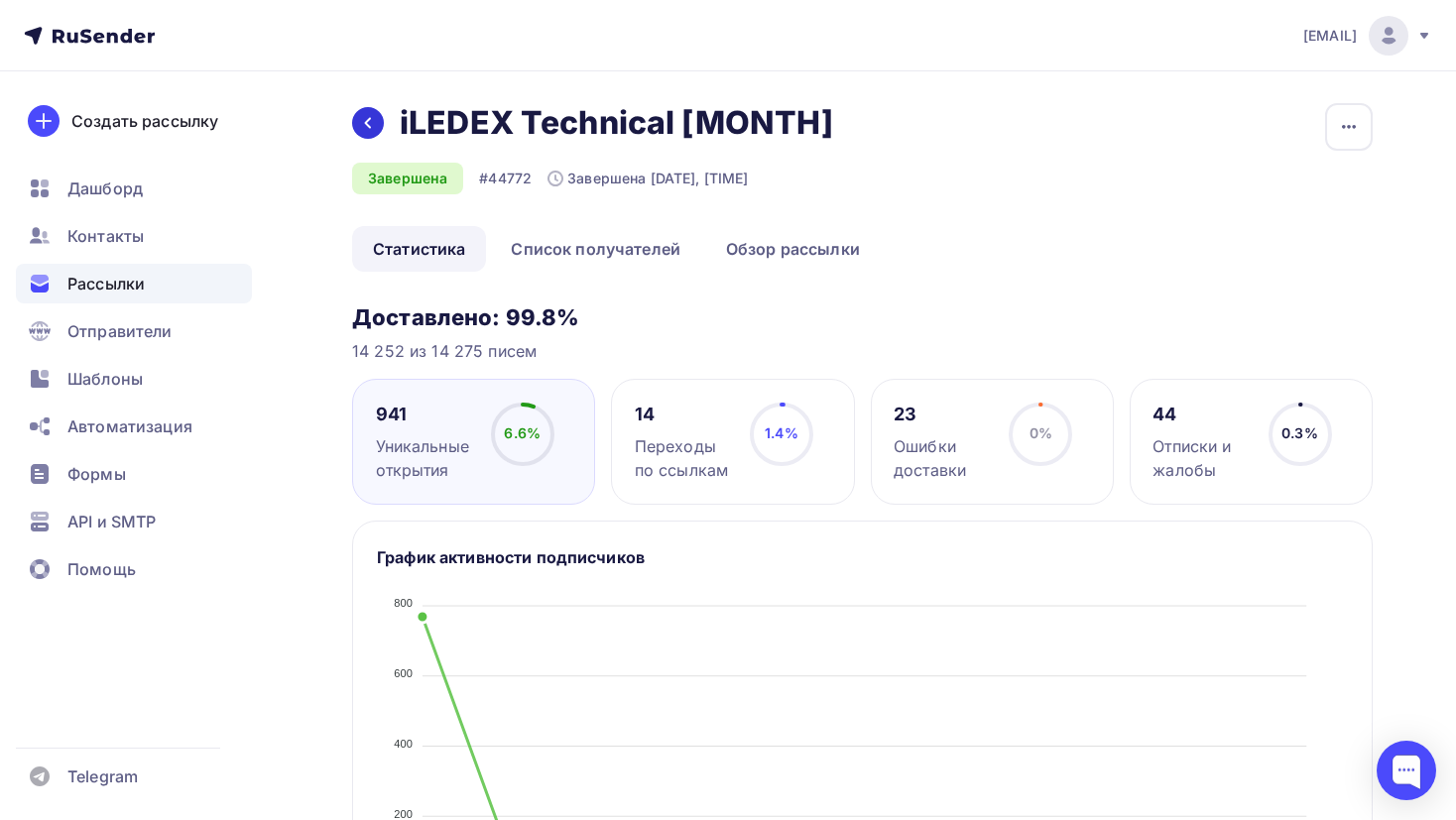click at bounding box center [368, 123] 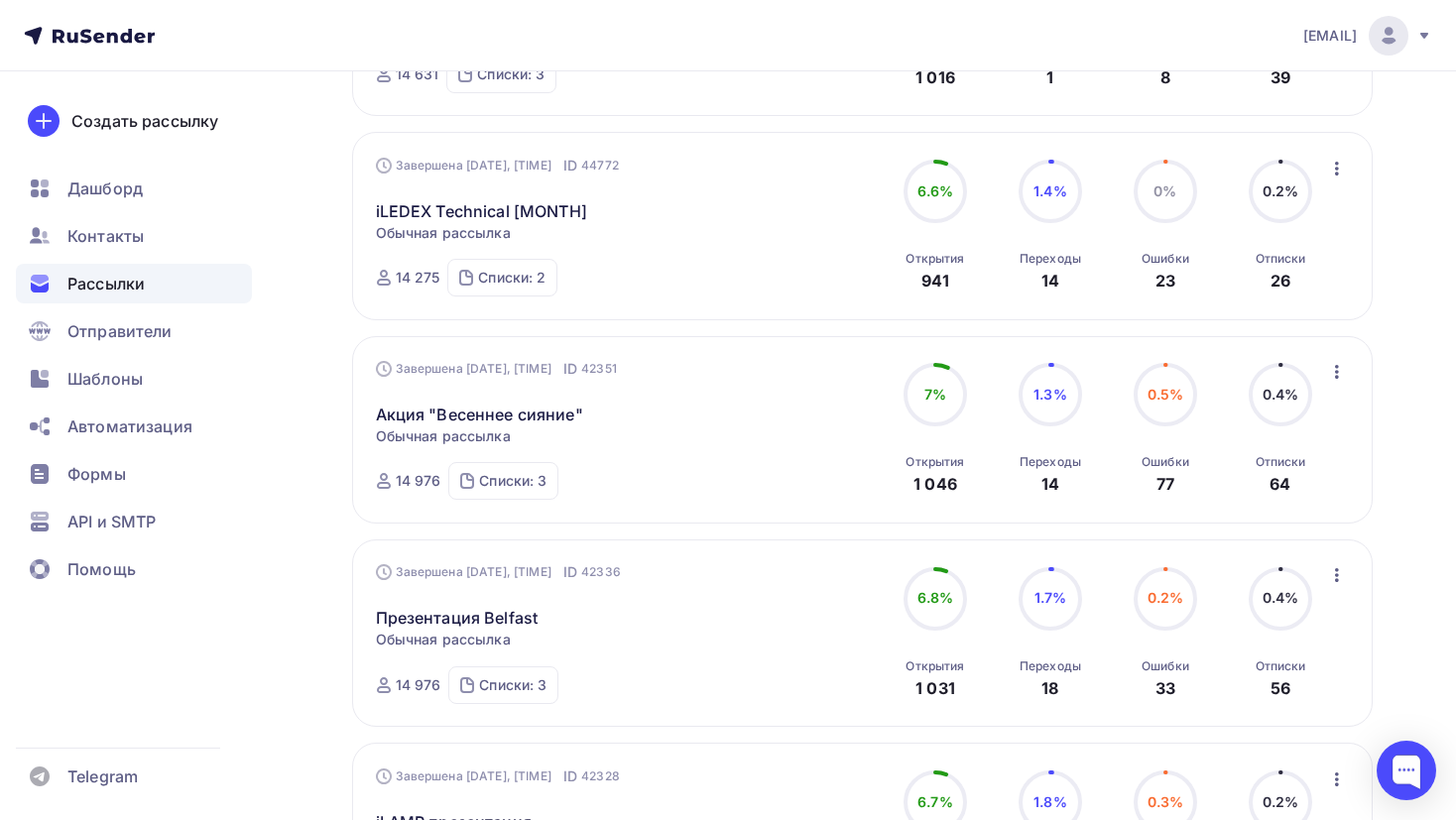 scroll, scrollTop: 381, scrollLeft: 0, axis: vertical 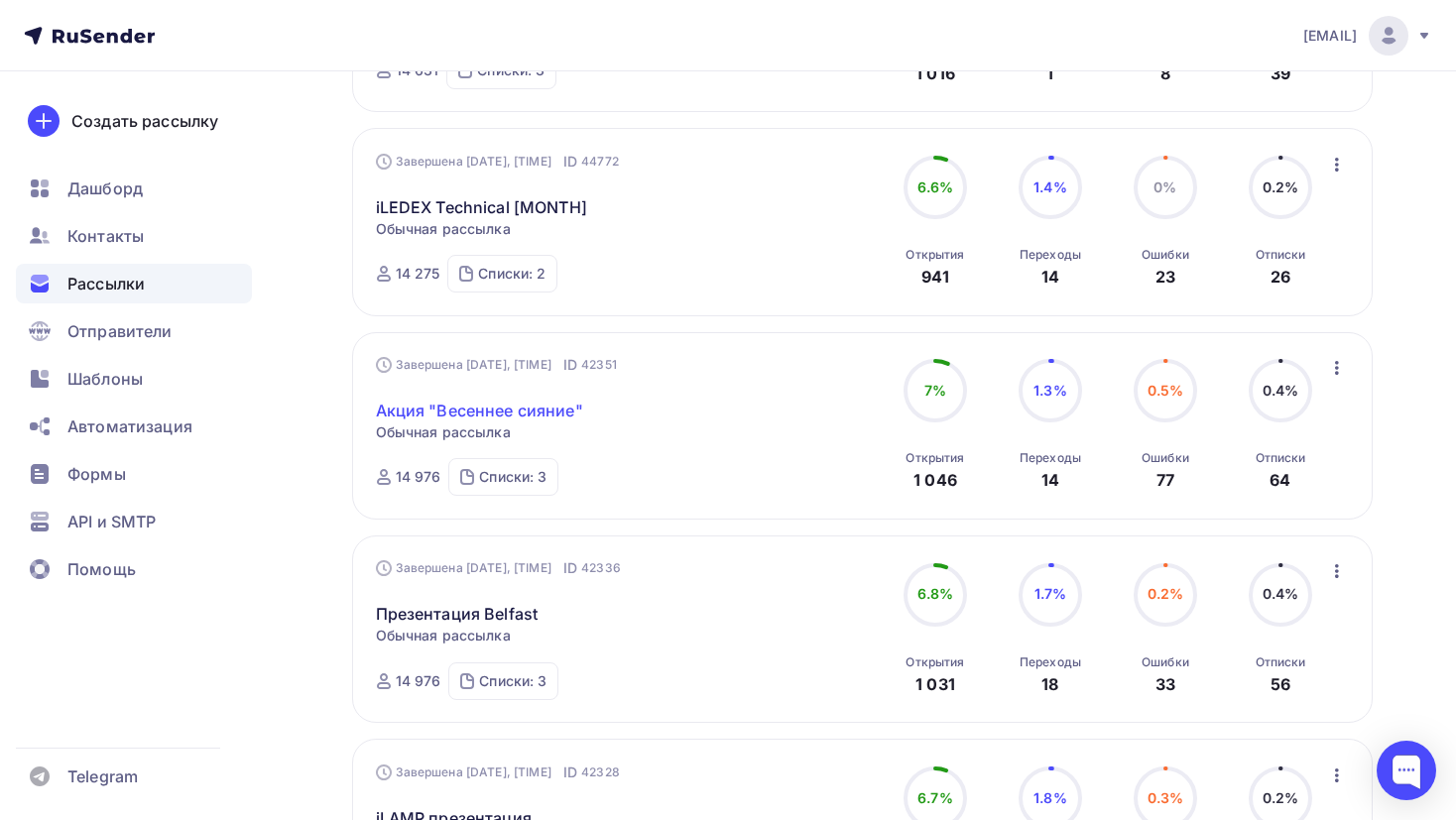 click on "Акция "Весеннее сияние"" at bounding box center (479, 410) 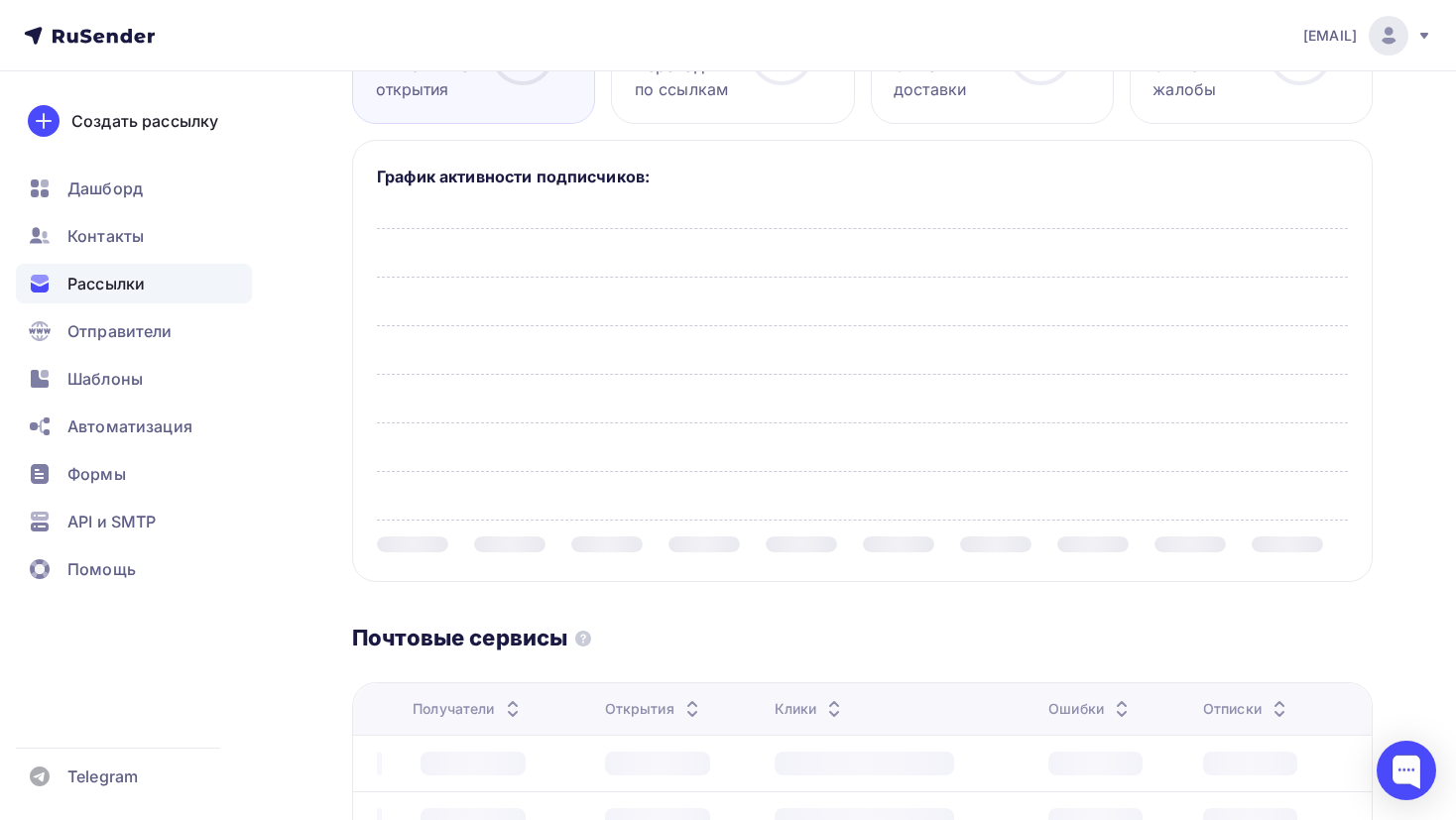 scroll, scrollTop: 0, scrollLeft: 0, axis: both 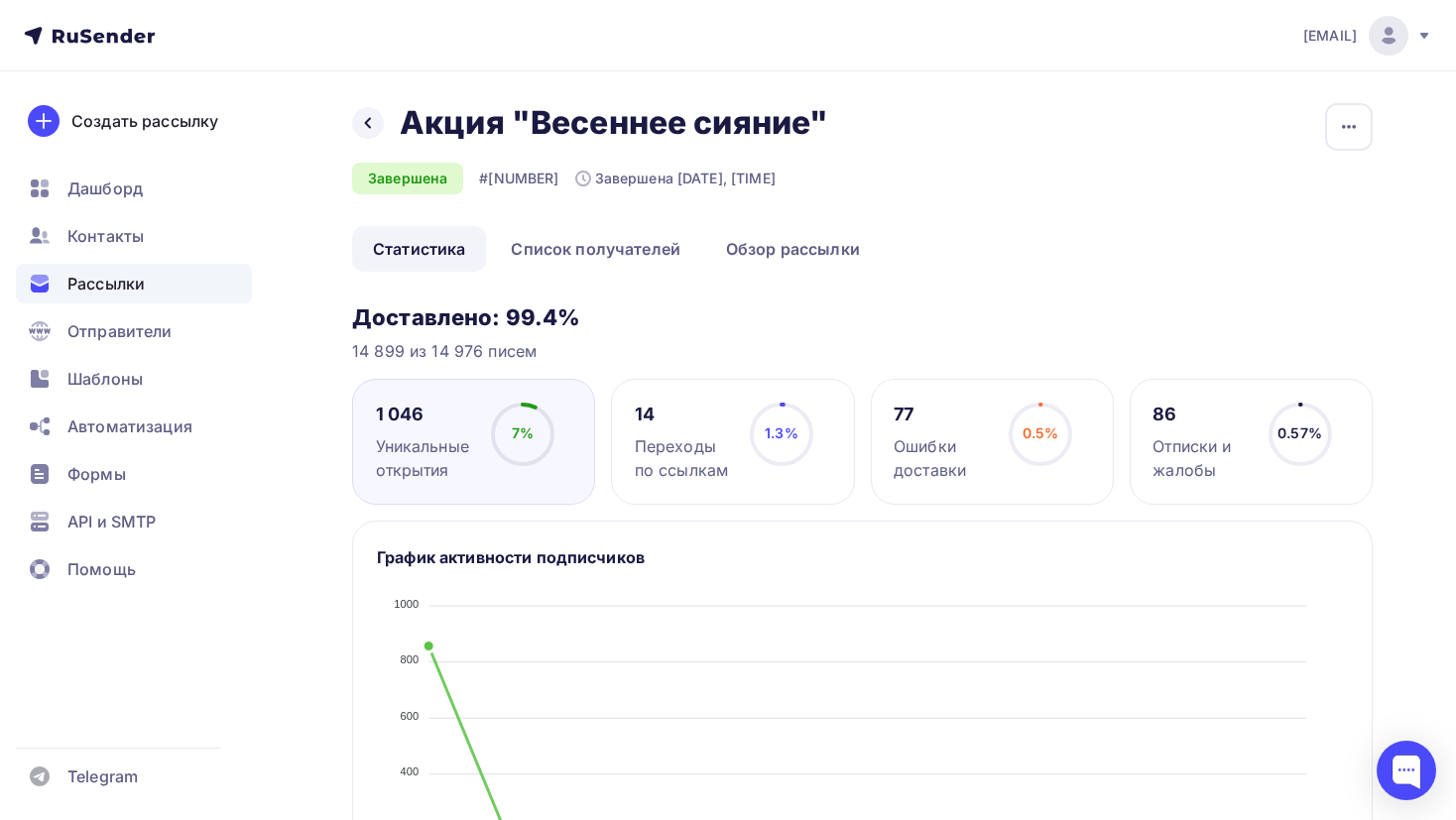 drag, startPoint x: 844, startPoint y: 135, endPoint x: 348, endPoint y: 119, distance: 496.258 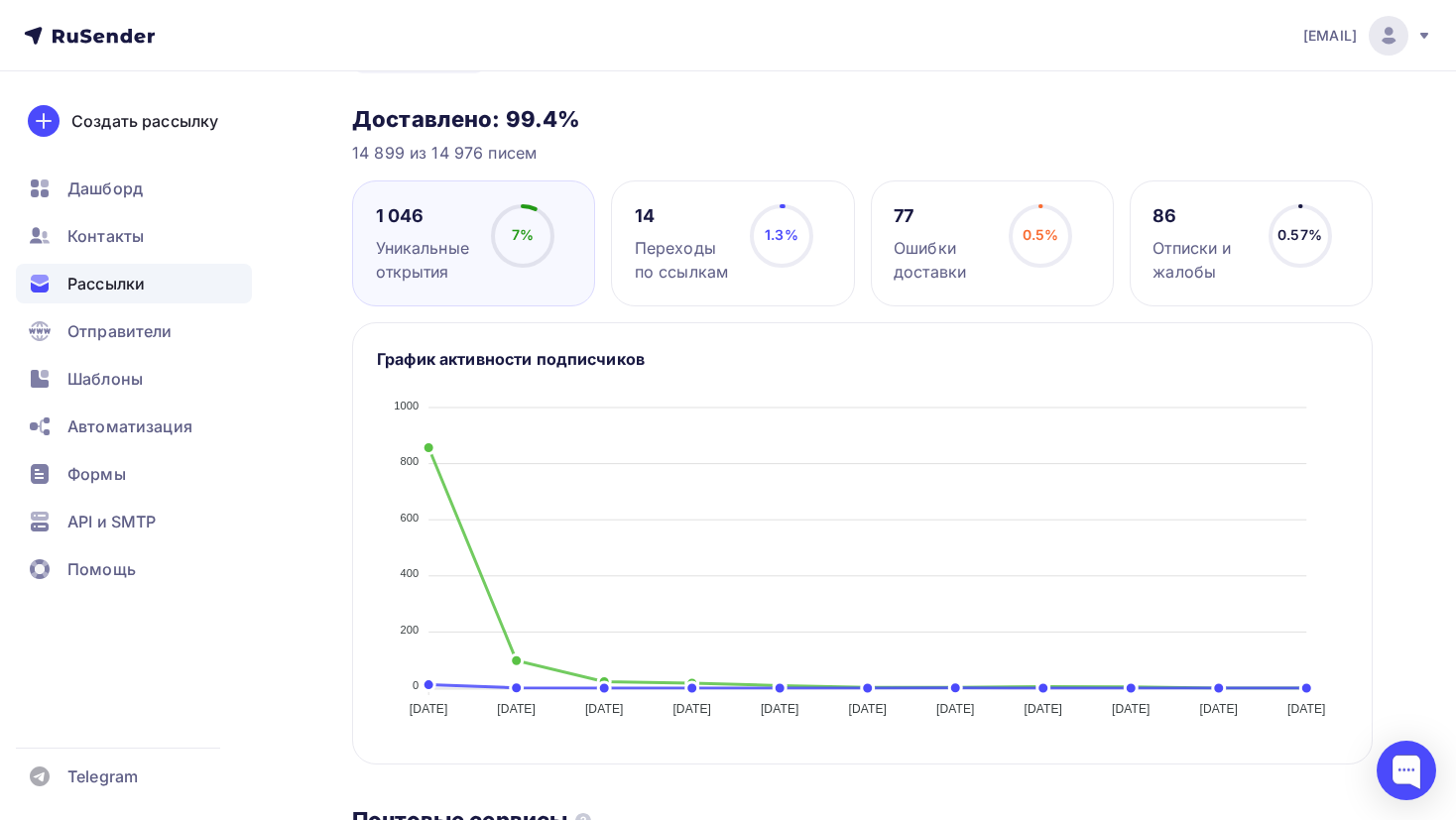 scroll, scrollTop: 207, scrollLeft: 0, axis: vertical 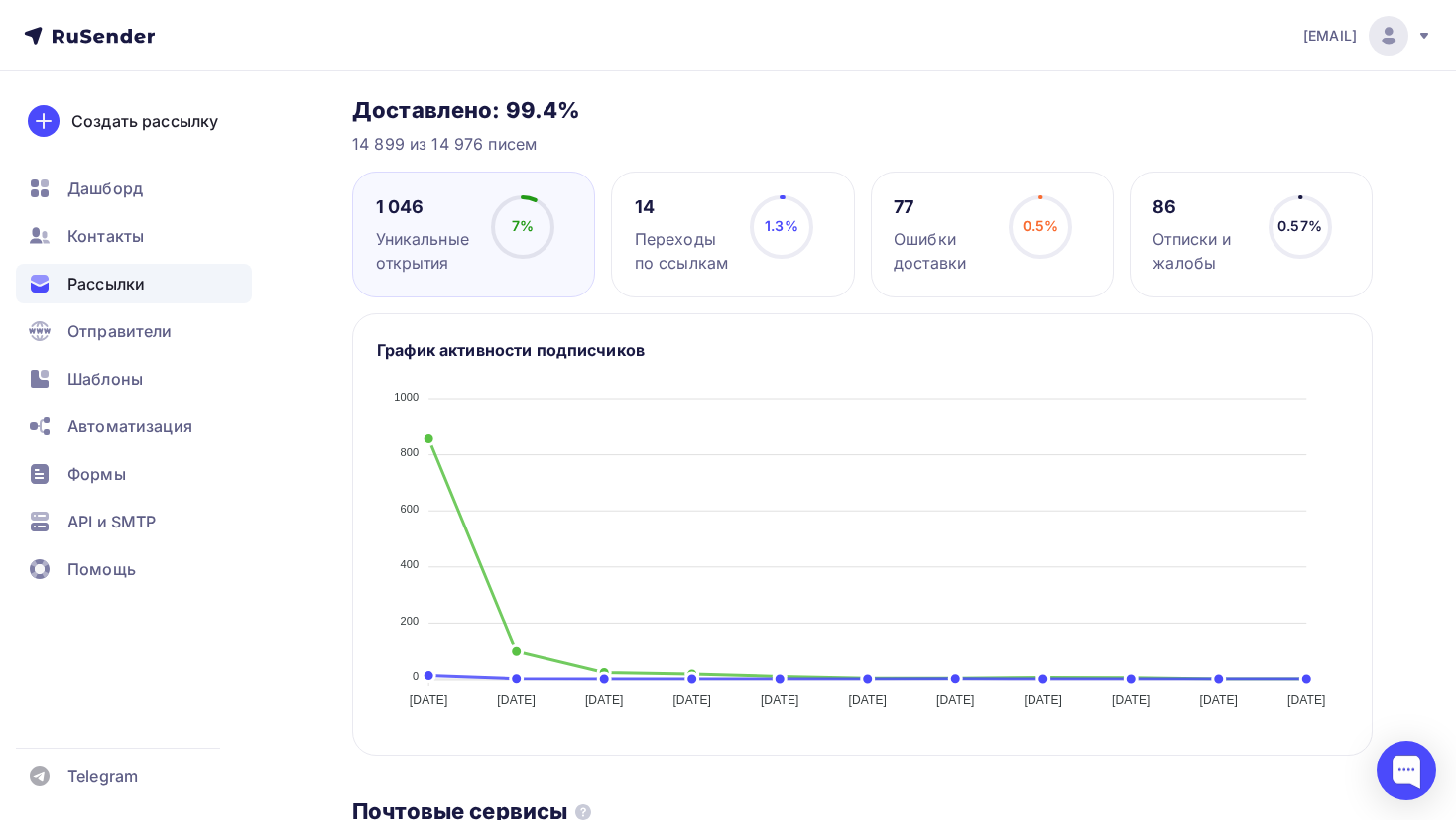 click on "Назад
Акция "Весеннее сияние"
Акция "Весеннее сияние"
Завершена
#42351
Завершена
21.04.2025, 11:17
Копировать
Добавить в папку
Статистика
Список получателей
Обзор рассылки
Статистика
Список получателей
Обзор рассылки
Копировать
Добавить в папку
Доставлено:
99.4%
14 899 из
14 976 писем
1 046
Уникальные открытия
7%   7%           14     1.3%   1.3%           77     0.5%" at bounding box center (728, 782) 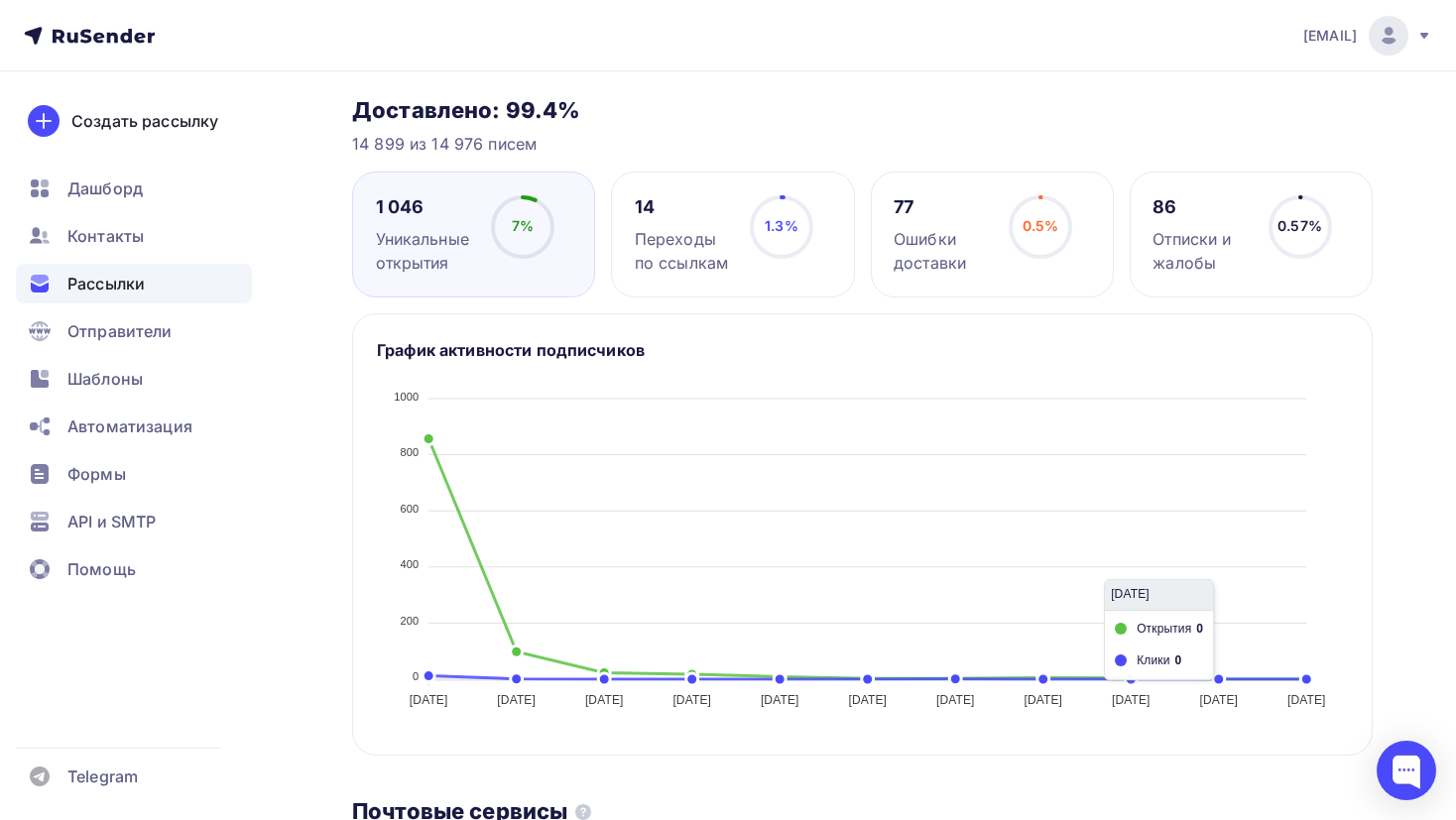 click on "Назад
Акция "Весеннее сияние"
Акция "Весеннее сияние"
Завершена
#42351
Завершена
21.04.2025, 11:17
Копировать
Добавить в папку
Статистика
Список получателей
Обзор рассылки
Статистика
Список получателей
Обзор рассылки
Копировать
Добавить в папку
Доставлено:
99.4%
14 899 из
14 976 писем
1 046
Уникальные открытия
7%   7%           14     1.3%   1.3%           77     0.5%" at bounding box center [728, 782] 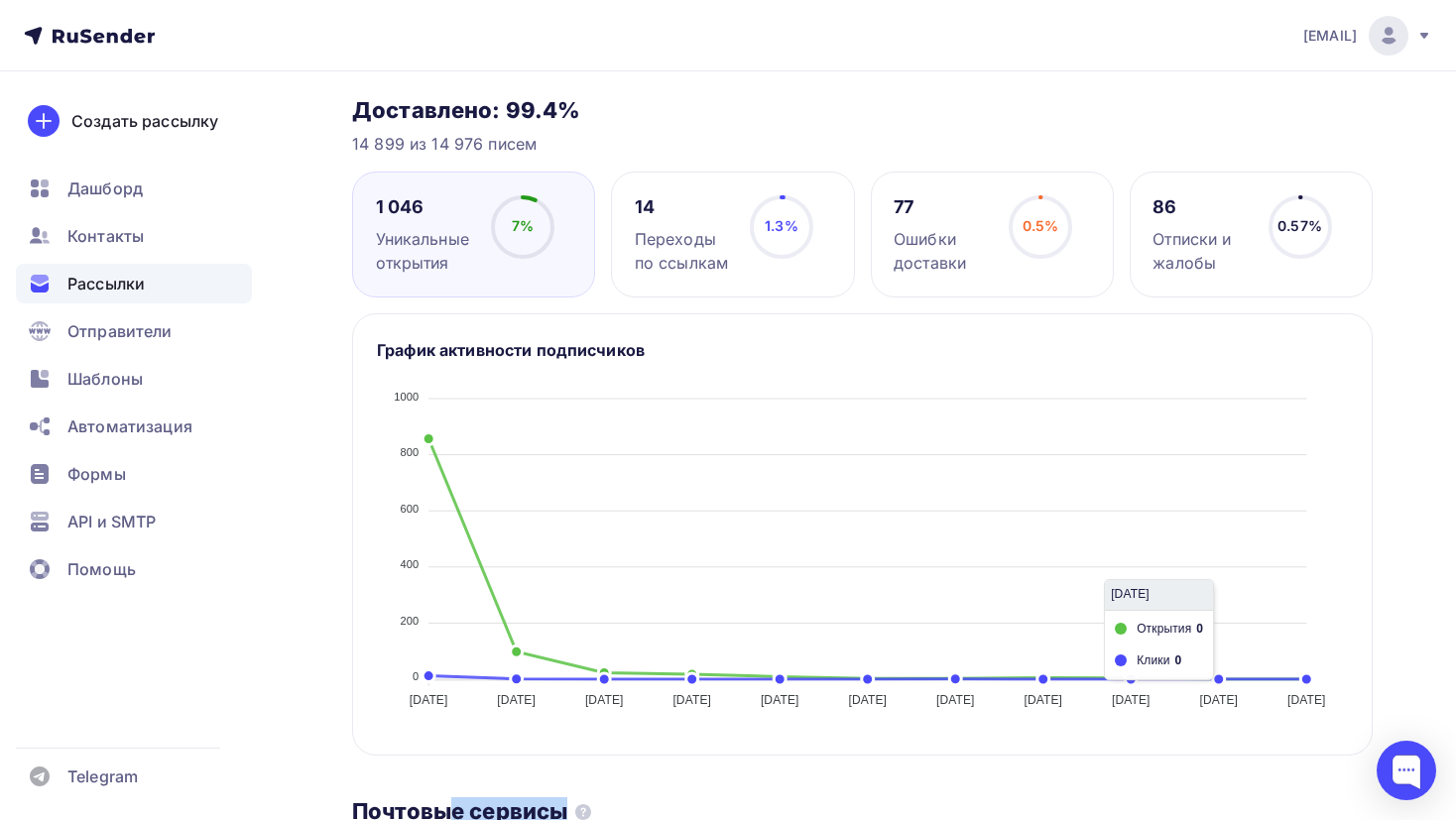click on "Назад
Акция "Весеннее сияние"
Акция "Весеннее сияние"
Завершена
#42351
Завершена
21.04.2025, 11:17
Копировать
Добавить в папку
Статистика
Список получателей
Обзор рассылки
Статистика
Список получателей
Обзор рассылки
Копировать
Добавить в папку
Доставлено:
99.4%
14 899 из
14 976 писем
1 046
Уникальные открытия
7%   7%           14     1.3%   1.3%           77     0.5%" at bounding box center [728, 782] 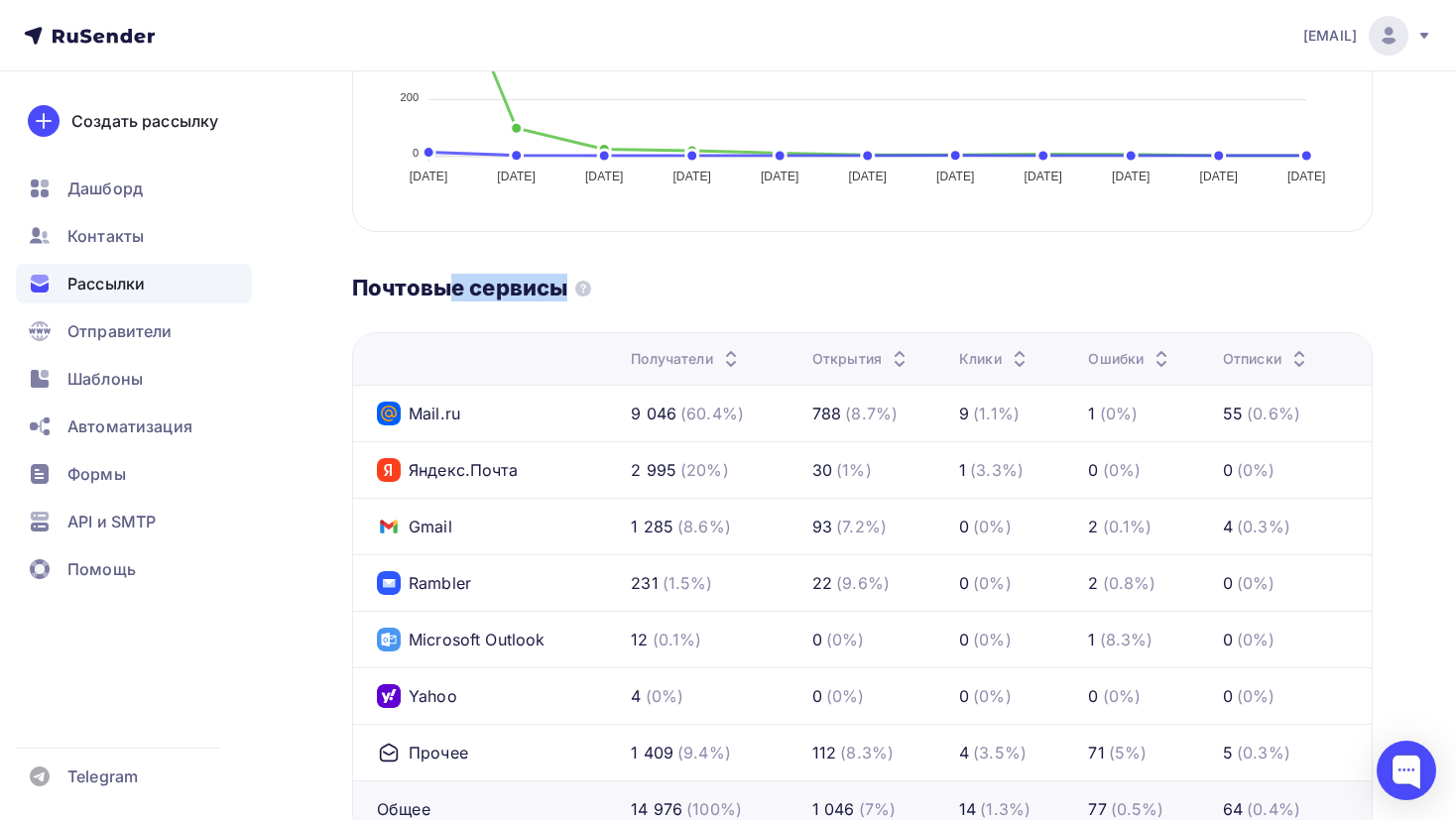 scroll, scrollTop: 734, scrollLeft: 0, axis: vertical 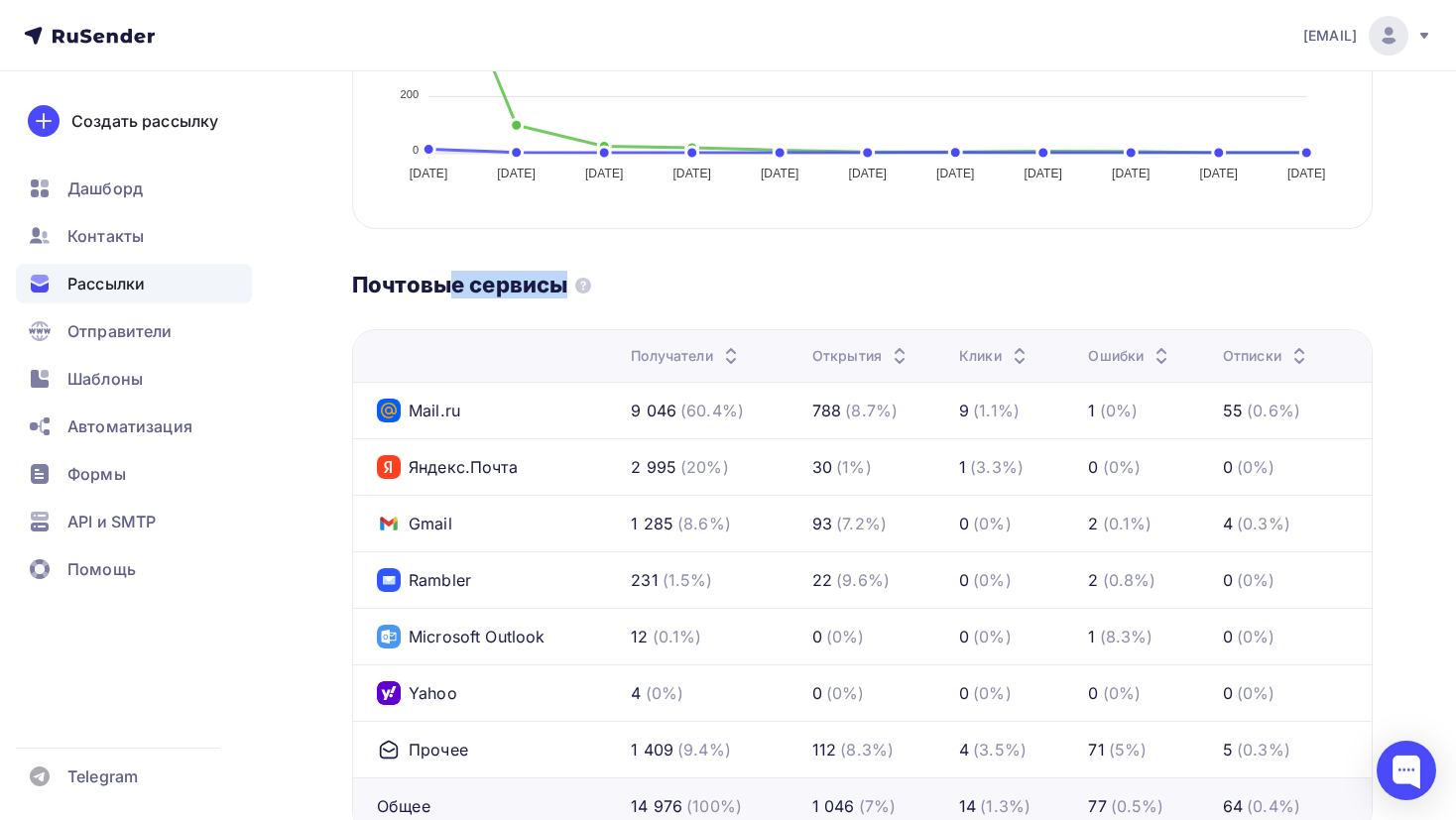 click on "Назад
Акция "Весеннее сияние"
Акция "Весеннее сияние"
Завершена
#42351
Завершена
21.04.2025, 11:17
Копировать
Добавить в папку
Статистика
Список получателей
Обзор рассылки
Статистика
Список получателей
Обзор рассылки
Копировать
Добавить в папку
Доставлено:
99.4%
14 899 из
14 976 писем
1 046
Уникальные открытия
7%   7%           14     1.3%   1.3%           77     0.5%" at bounding box center (728, 256) 